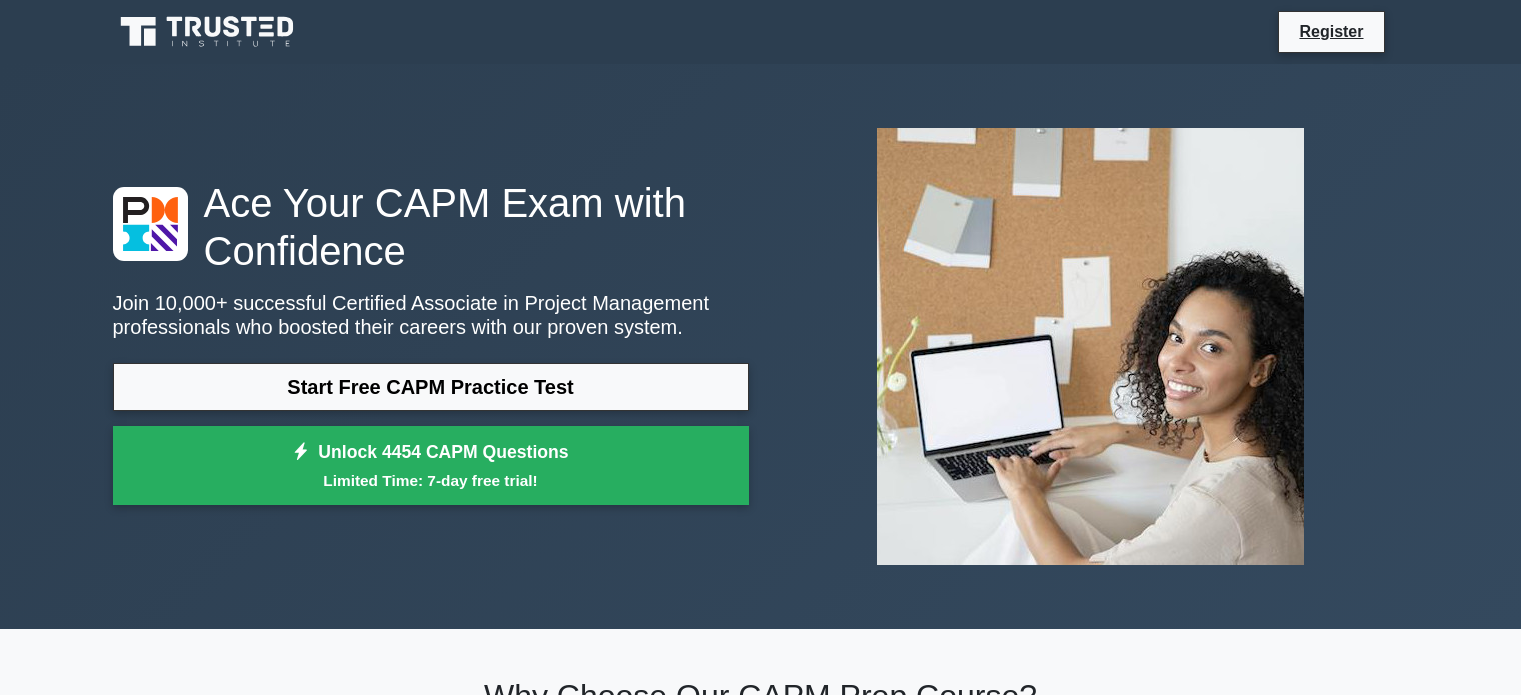 scroll, scrollTop: 0, scrollLeft: 0, axis: both 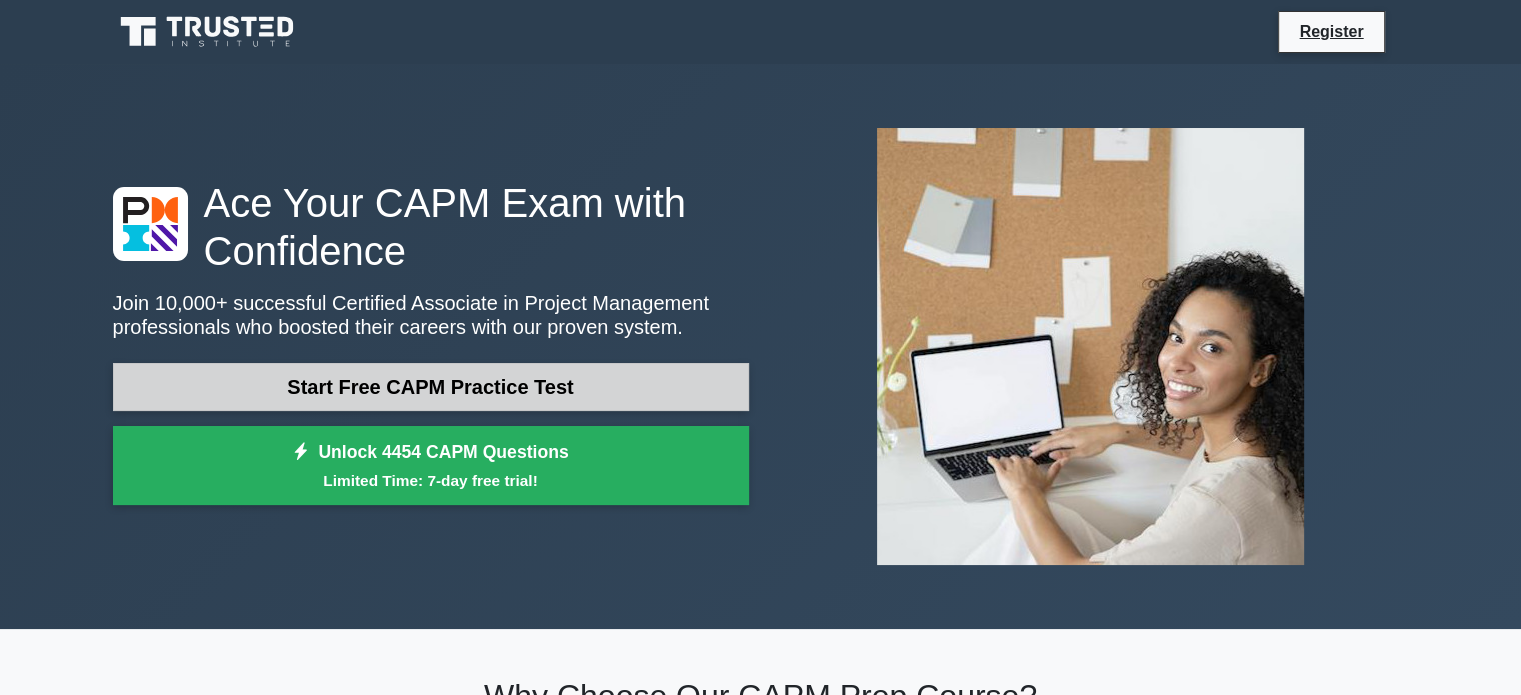 click on "Start Free CAPM Practice Test" at bounding box center [431, 387] 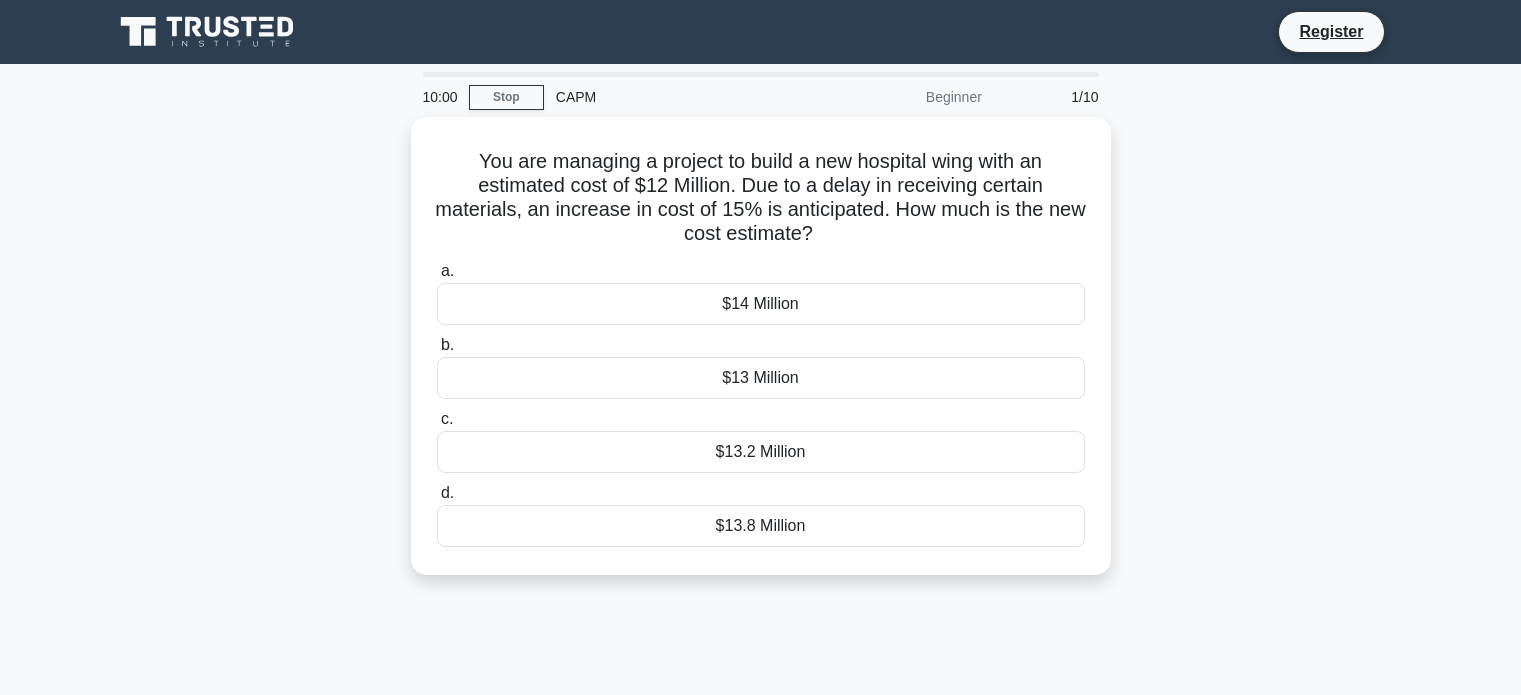scroll, scrollTop: 0, scrollLeft: 0, axis: both 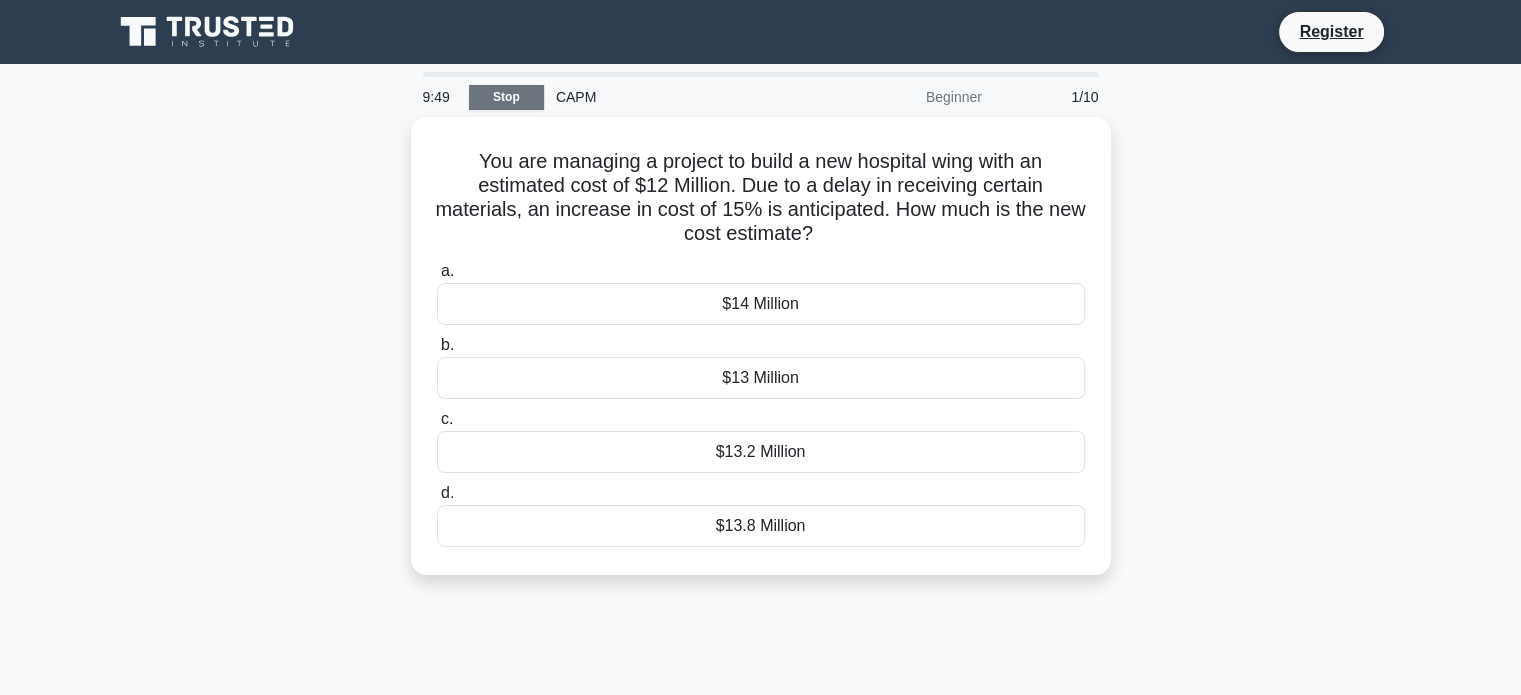 click on "Stop" at bounding box center (506, 97) 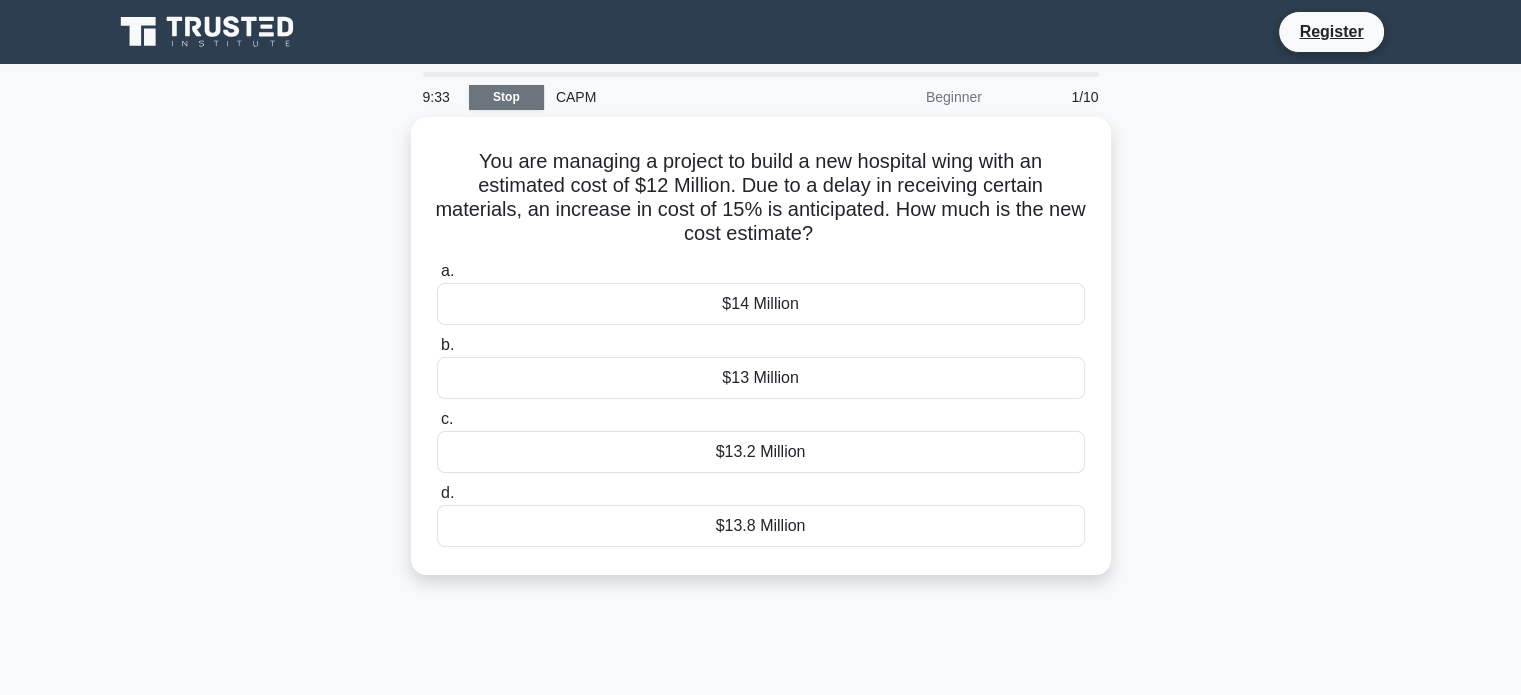 click on "Stop" at bounding box center (506, 97) 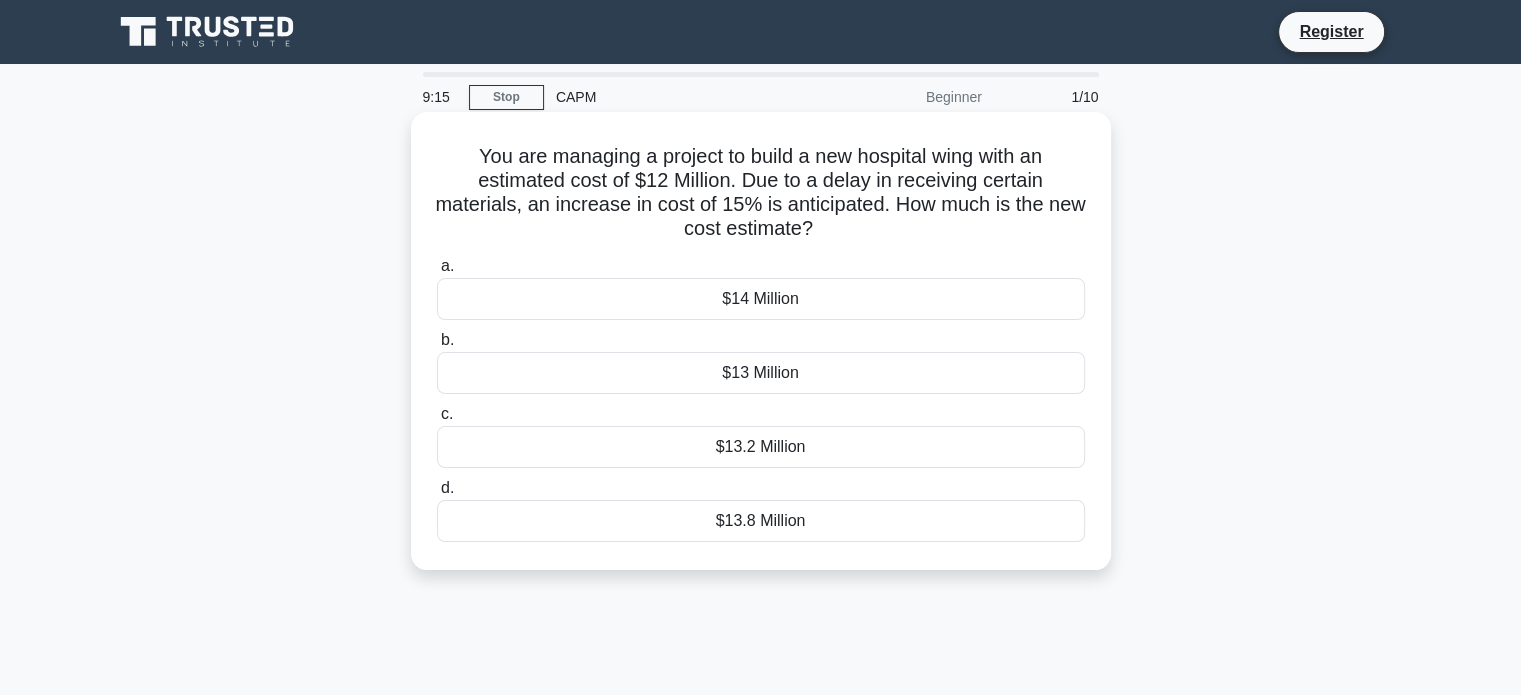 click on "$13.8 Million" at bounding box center (761, 521) 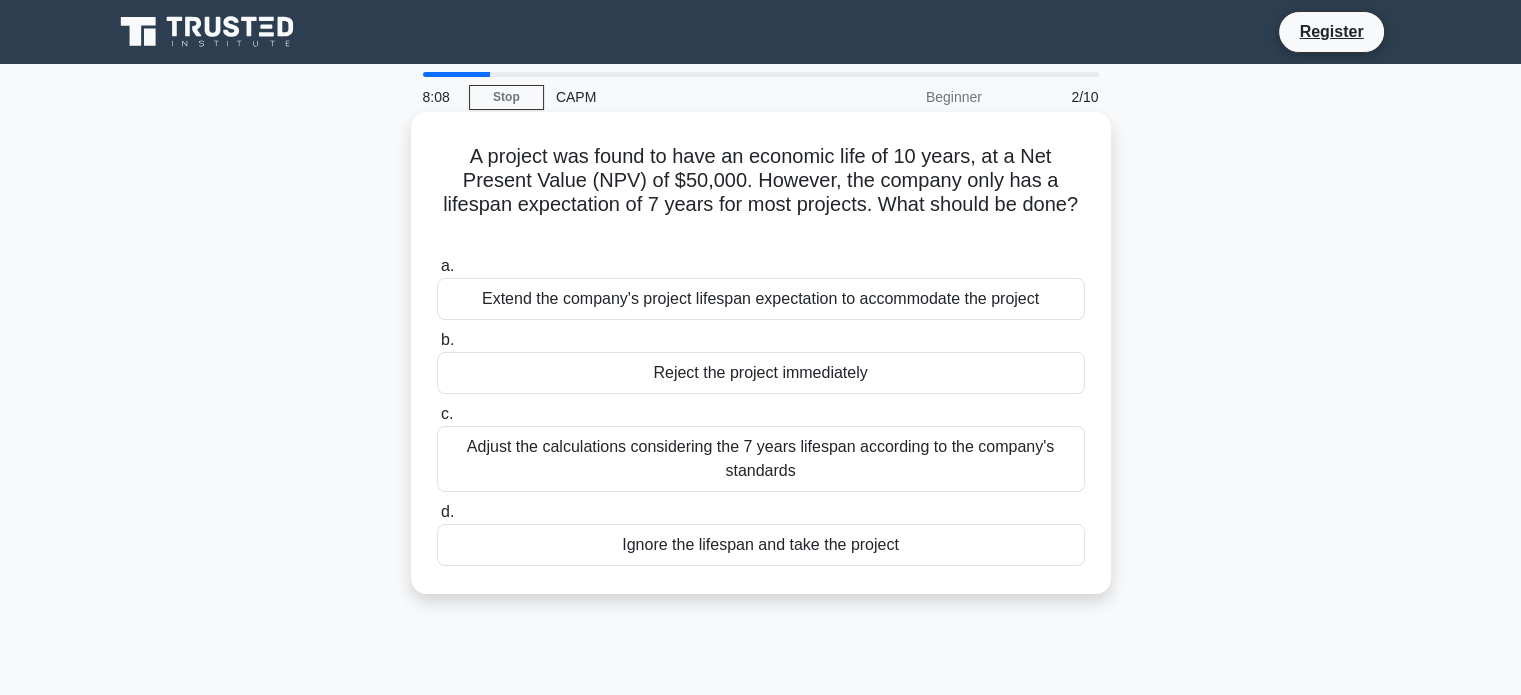 click on "Adjust the calculations considering the 7 years lifespan according to the company's standards" at bounding box center (761, 459) 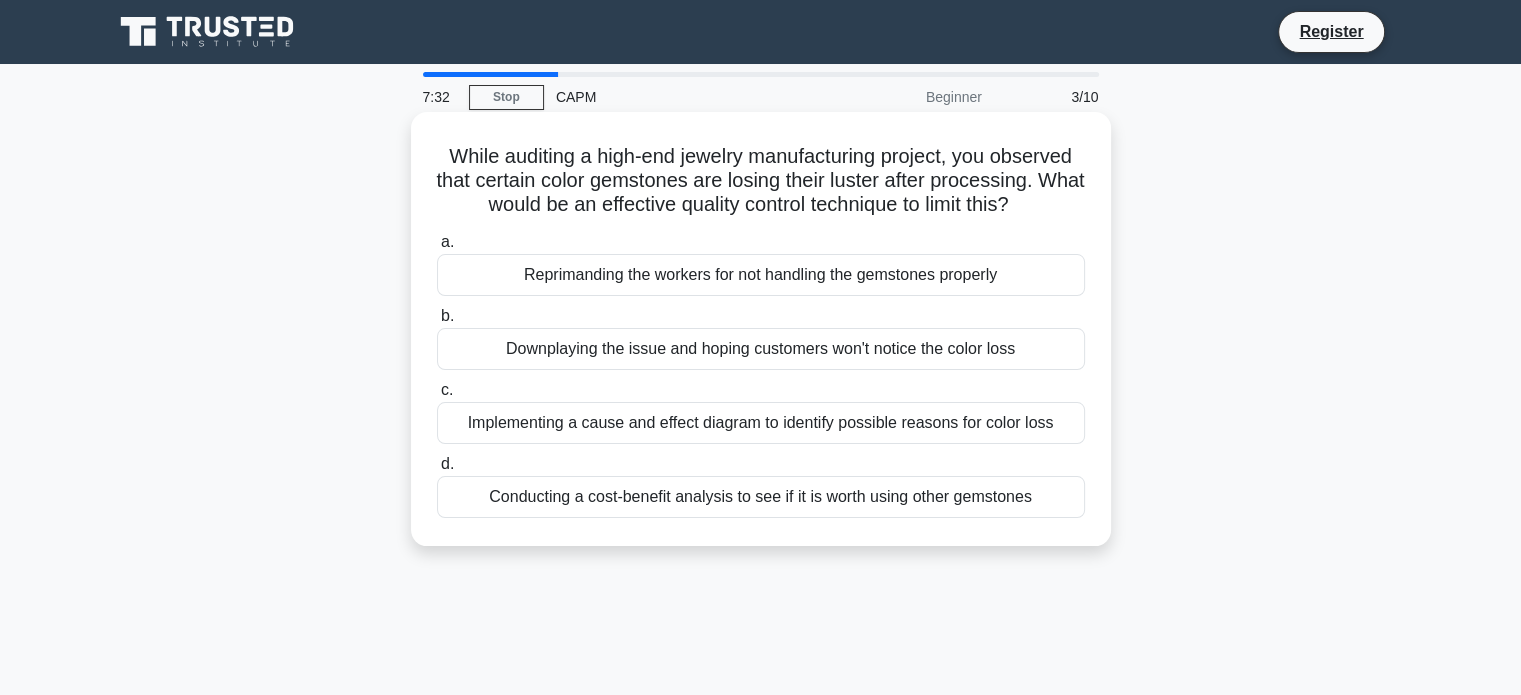 click on "Conducting a cost-benefit analysis to see if it is worth using other gemstones" at bounding box center [761, 497] 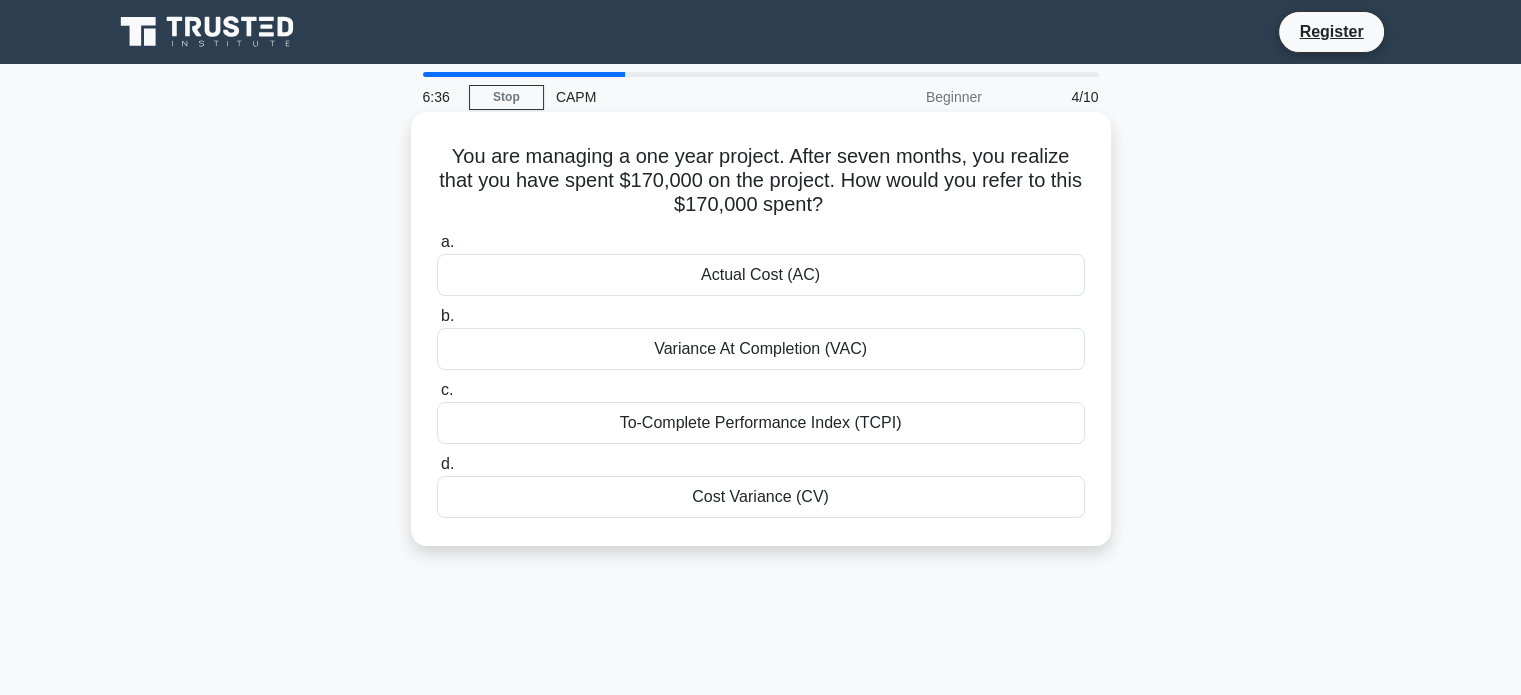click on "Actual Cost (AC)" at bounding box center (761, 275) 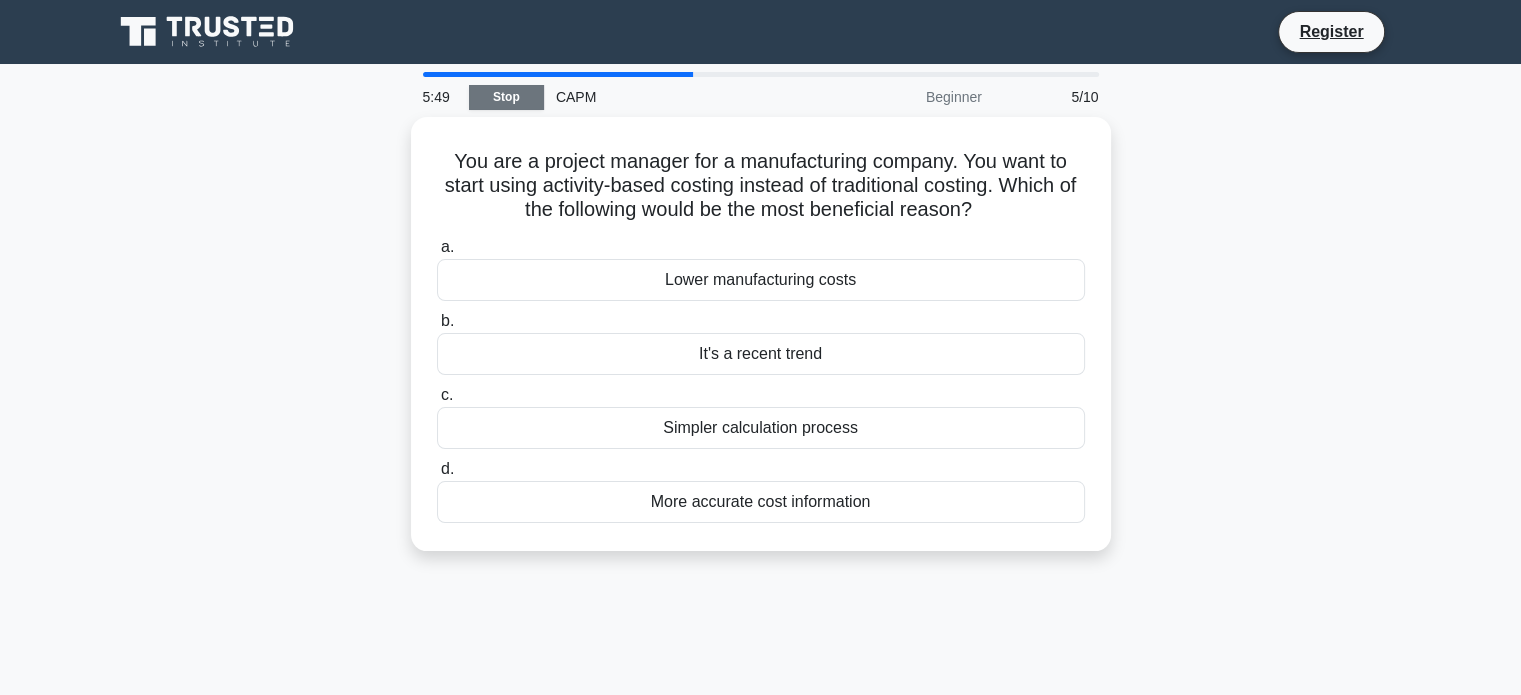 click on "Stop" at bounding box center [506, 97] 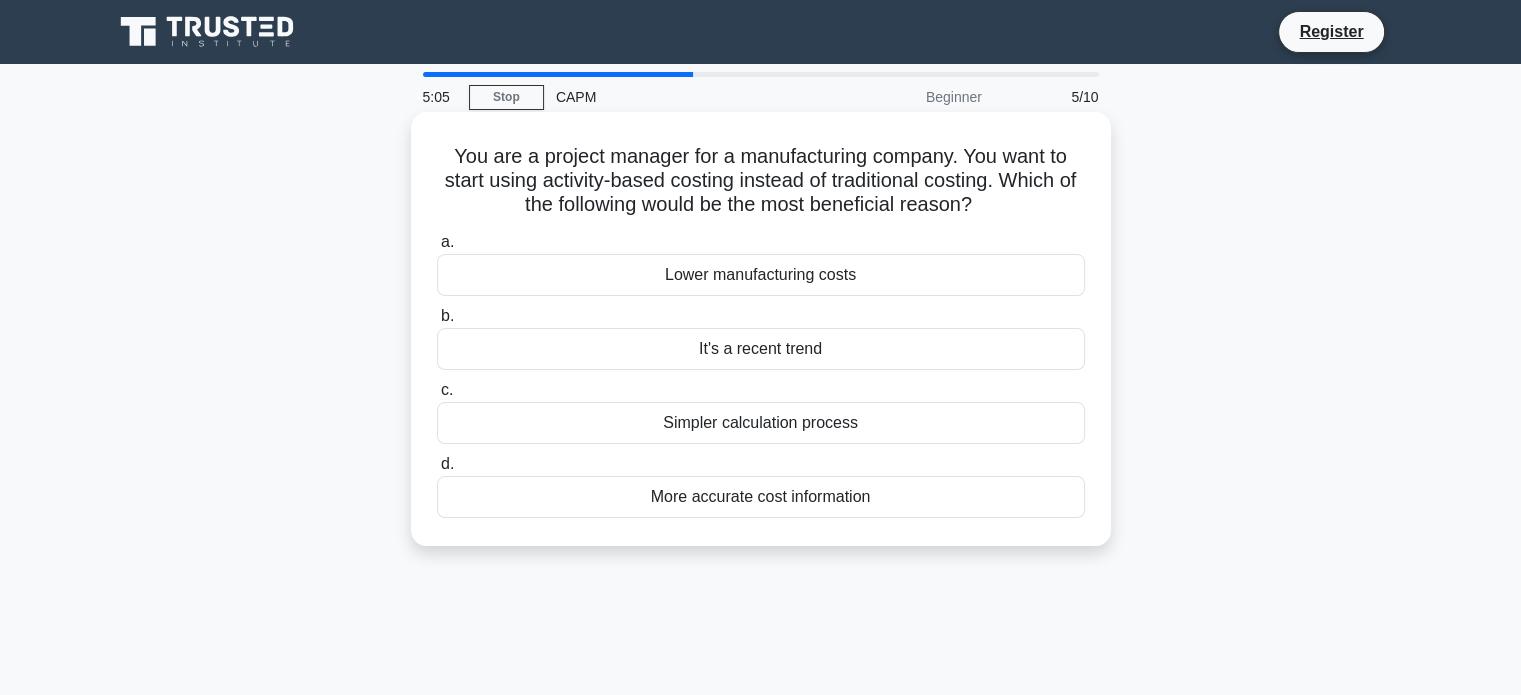 click on "More accurate cost information" at bounding box center [761, 497] 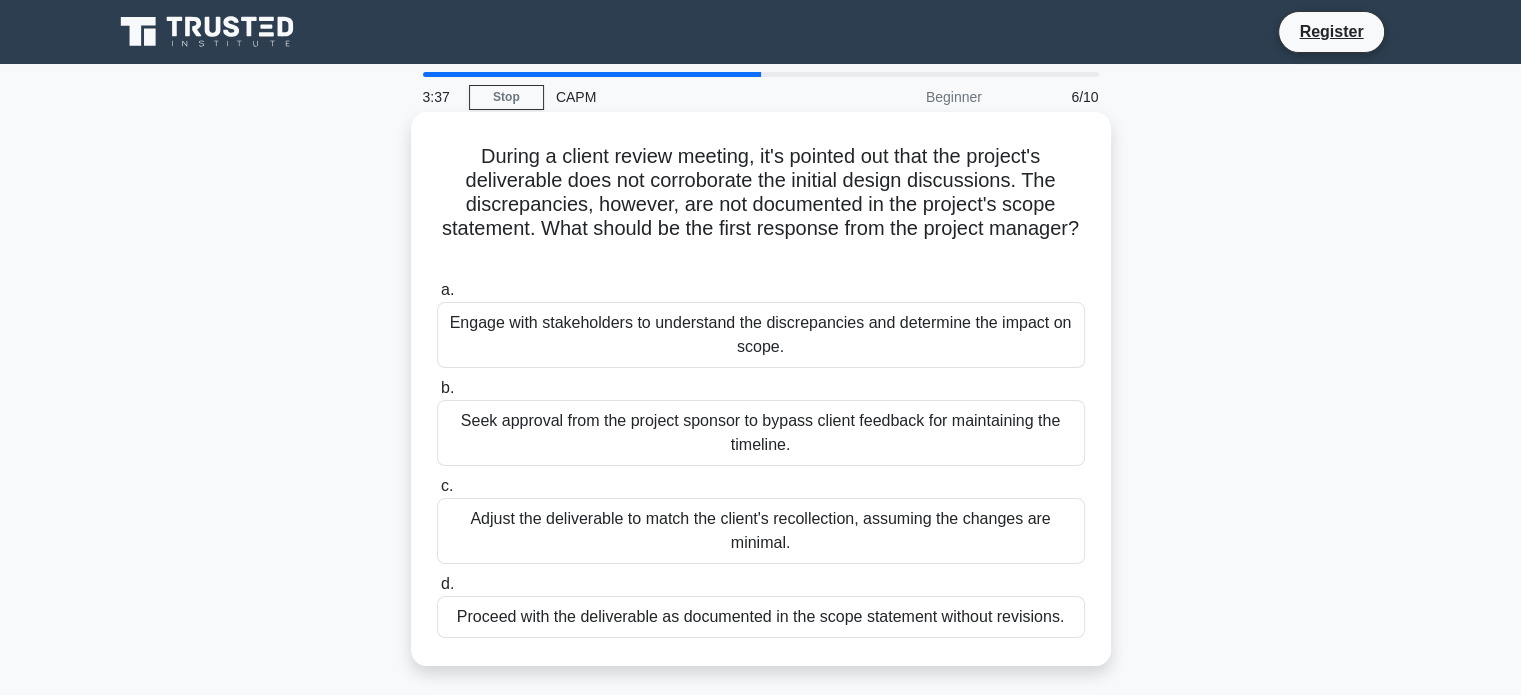 click on "Engage with stakeholders to understand the discrepancies and determine the impact on scope." at bounding box center [761, 335] 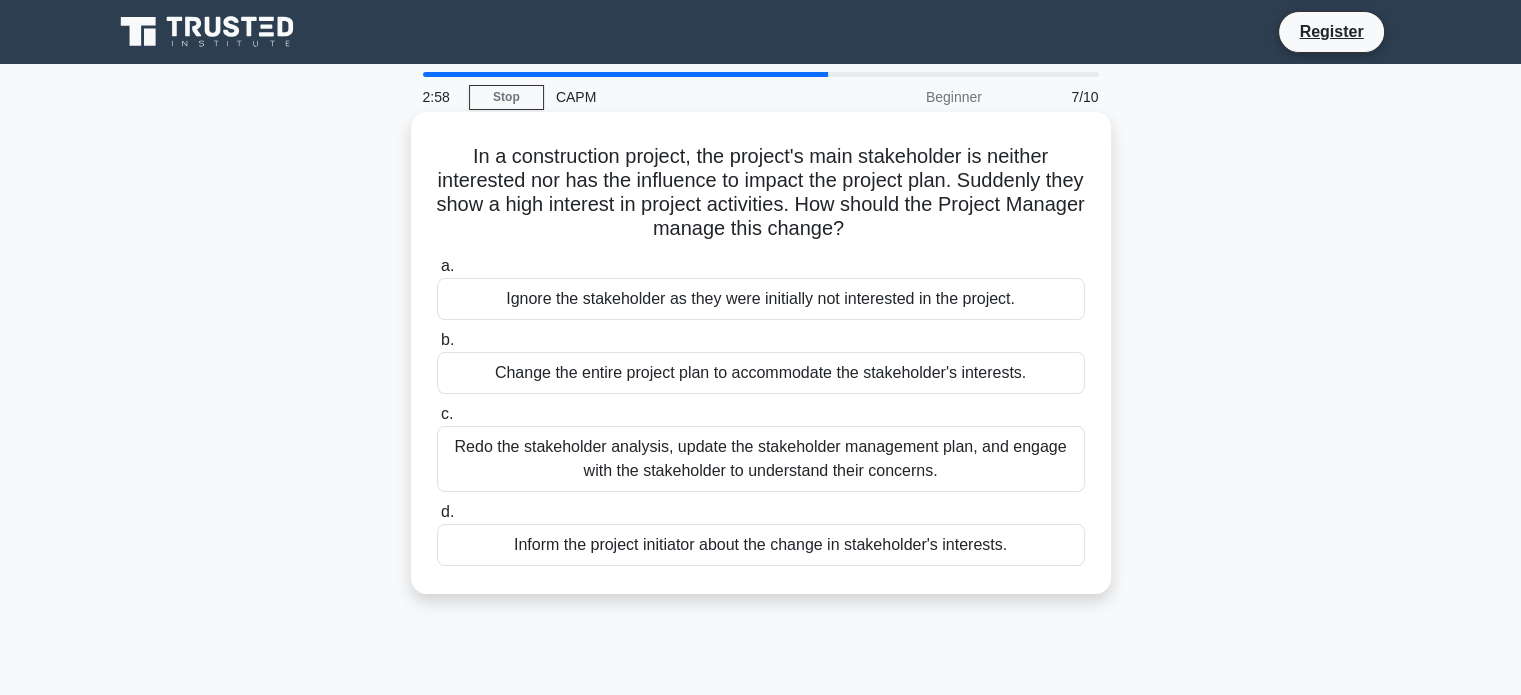 click on "Inform the project initiator about the change in stakeholder's interests." at bounding box center (761, 545) 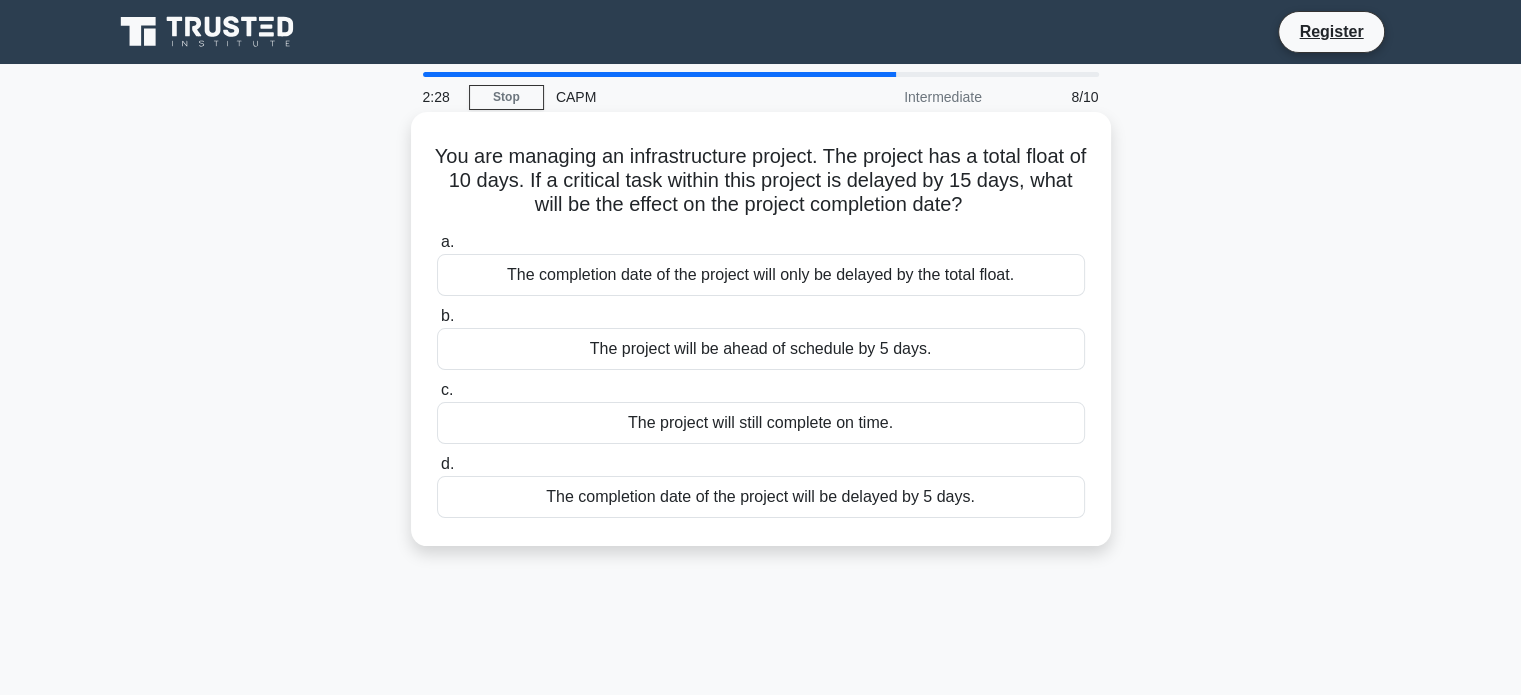 click on "The completion date of the project will be delayed by 5 days." at bounding box center [761, 497] 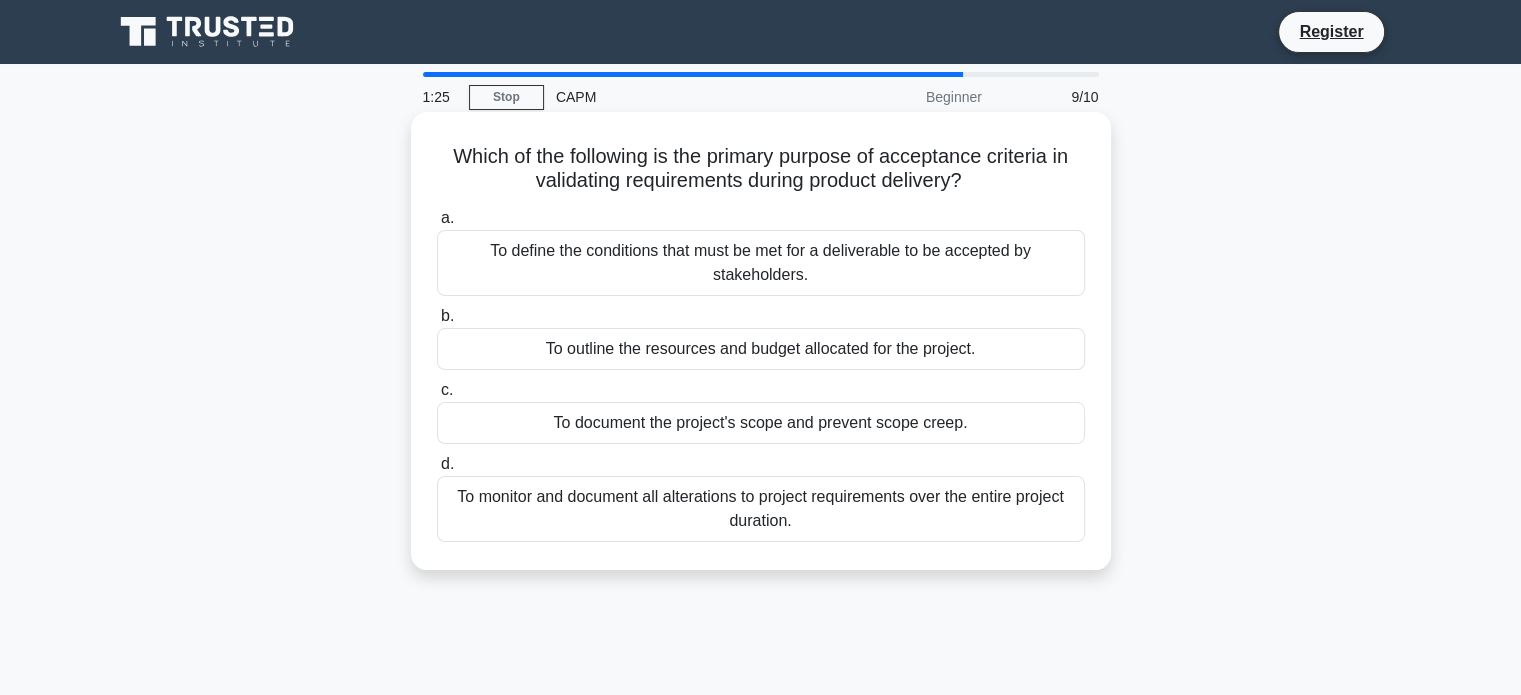 click on "To define the conditions that must be met for a deliverable to be accepted by stakeholders." at bounding box center (761, 263) 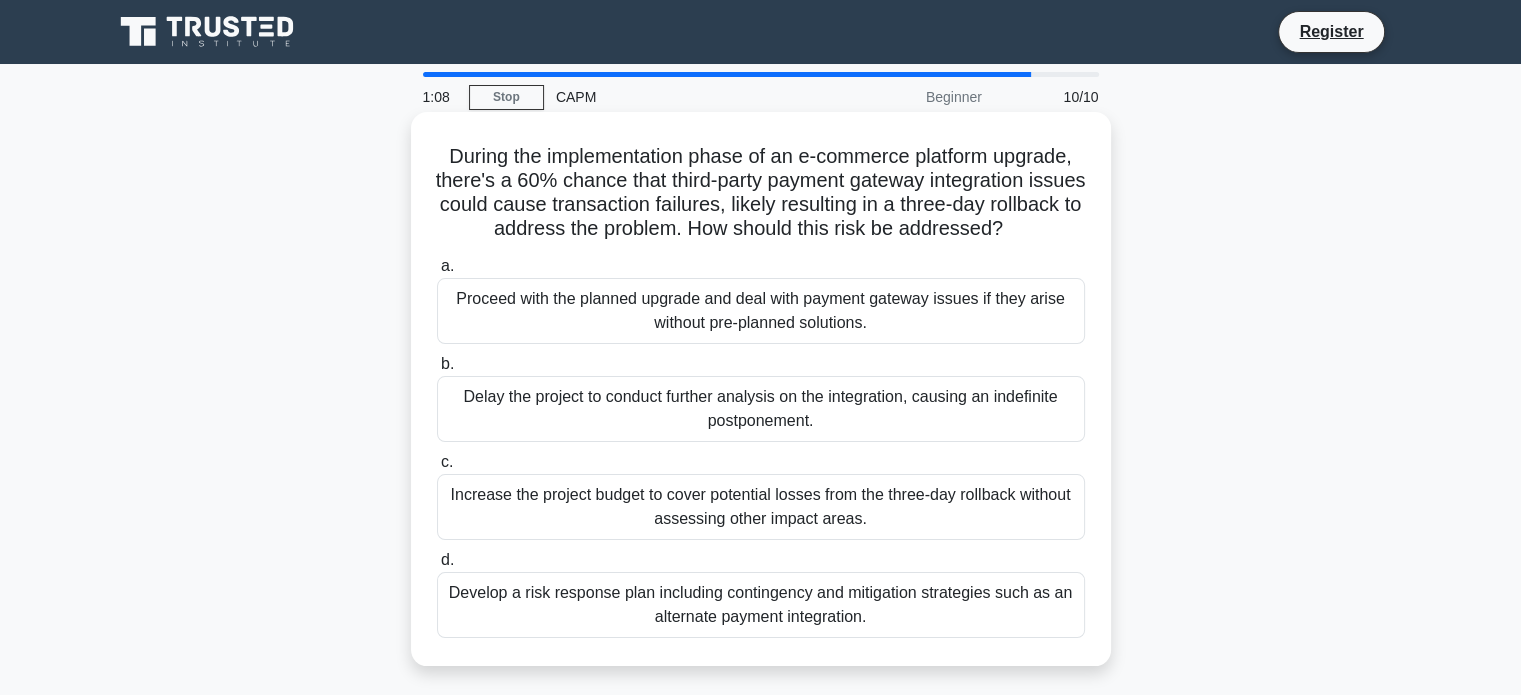 click on "Develop a risk response plan including contingency and mitigation strategies such as an alternate payment integration." at bounding box center [761, 605] 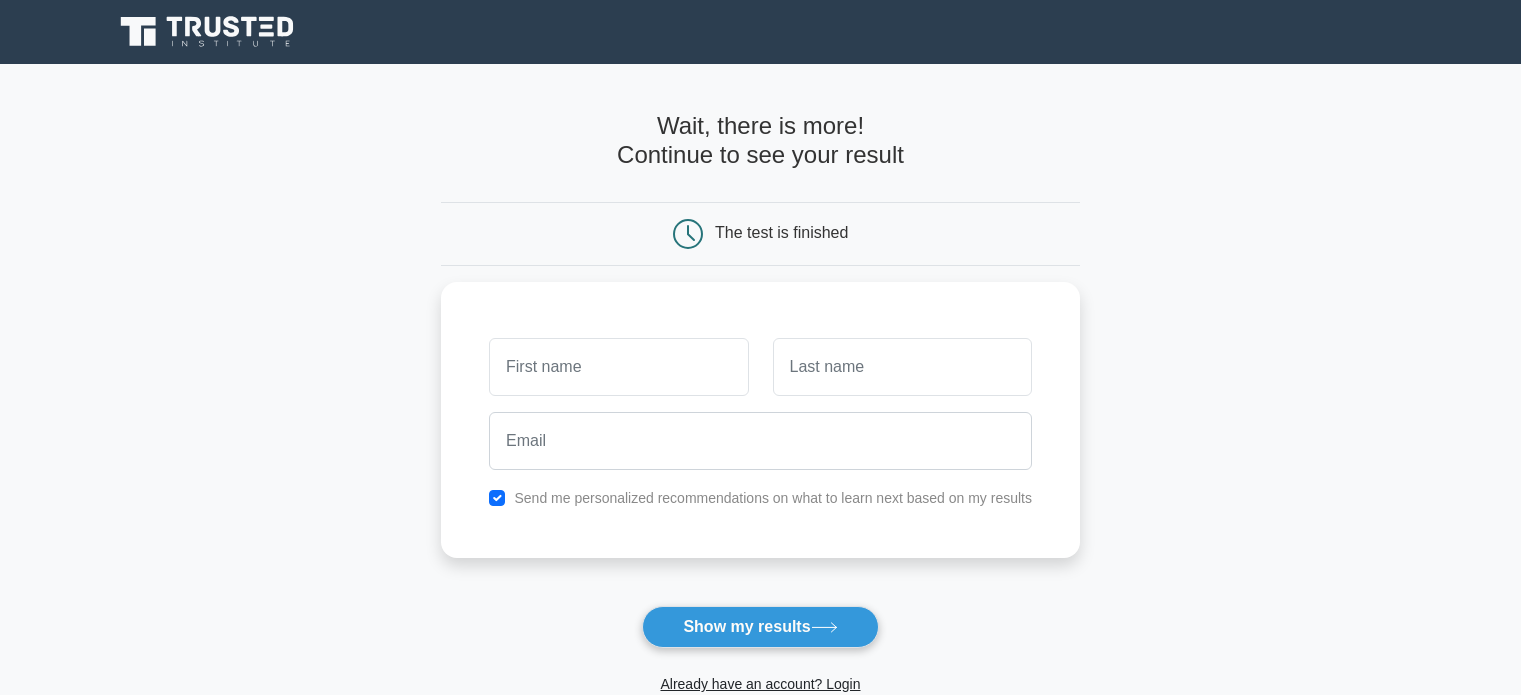 scroll, scrollTop: 0, scrollLeft: 0, axis: both 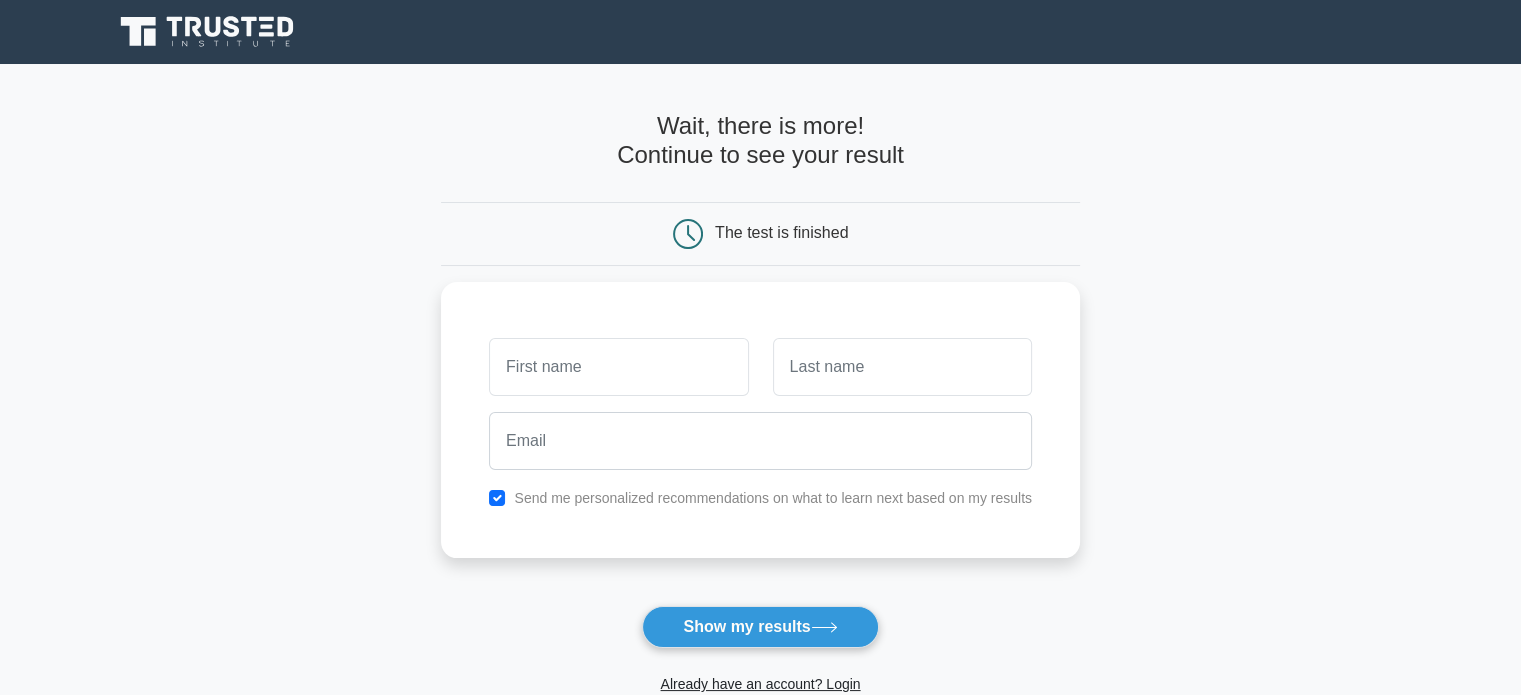 click on "The test is finished" at bounding box center [781, 232] 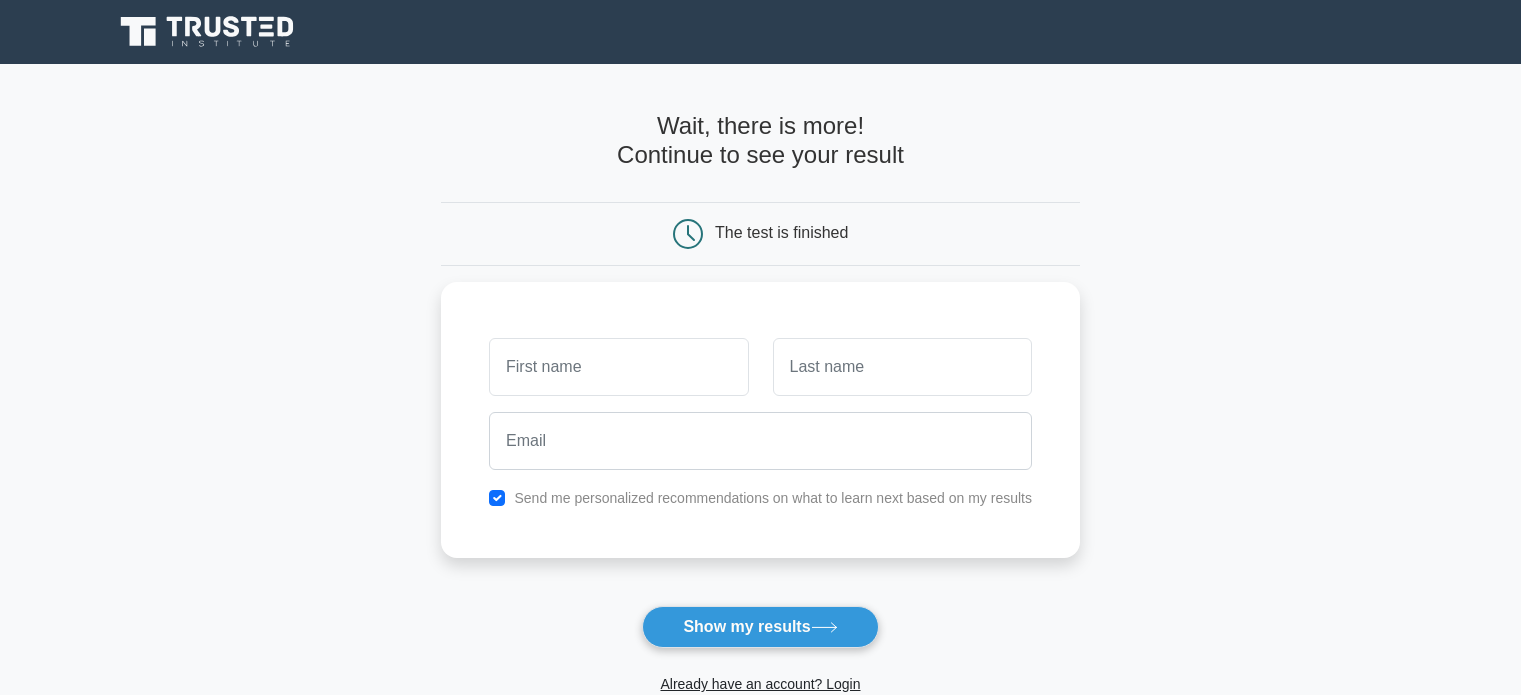scroll, scrollTop: 0, scrollLeft: 0, axis: both 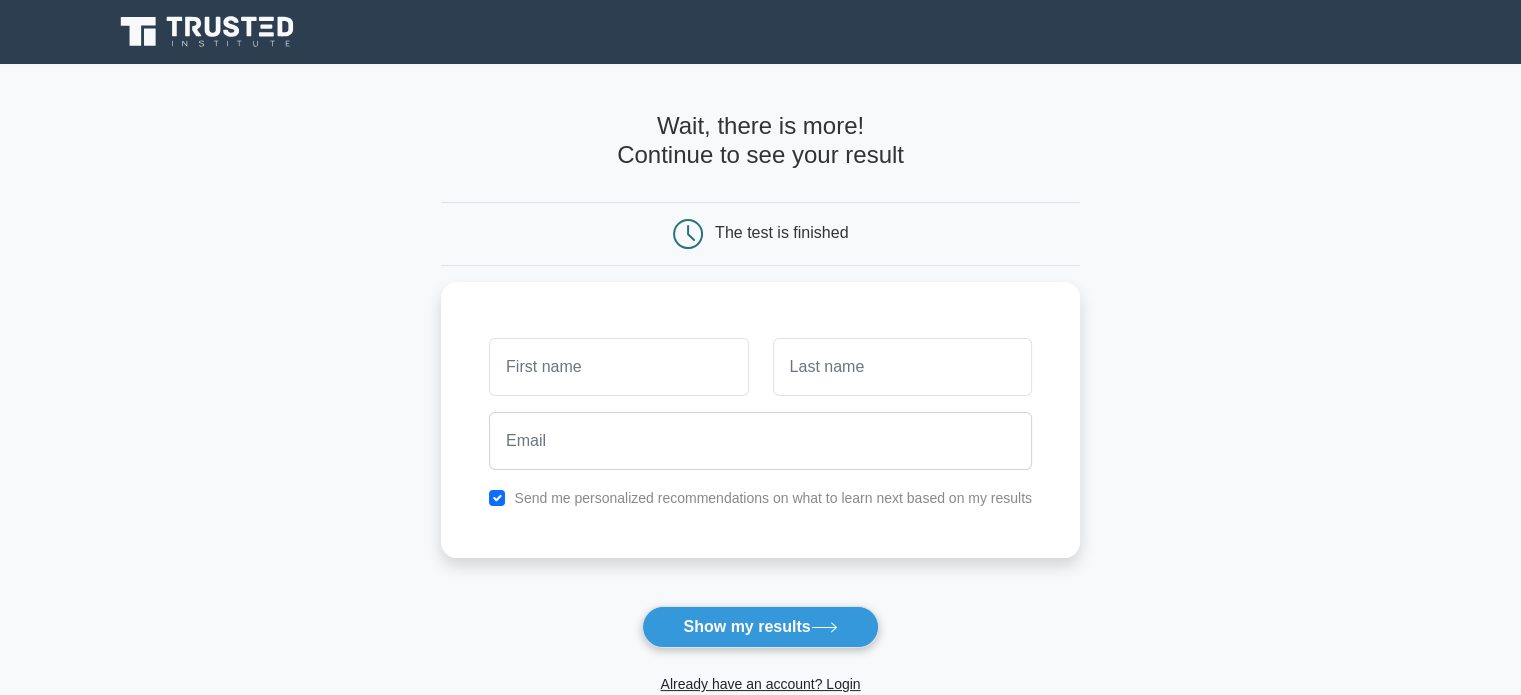 click on "Wait, there is more! Continue to see your result
The test is finished" at bounding box center [760, 424] 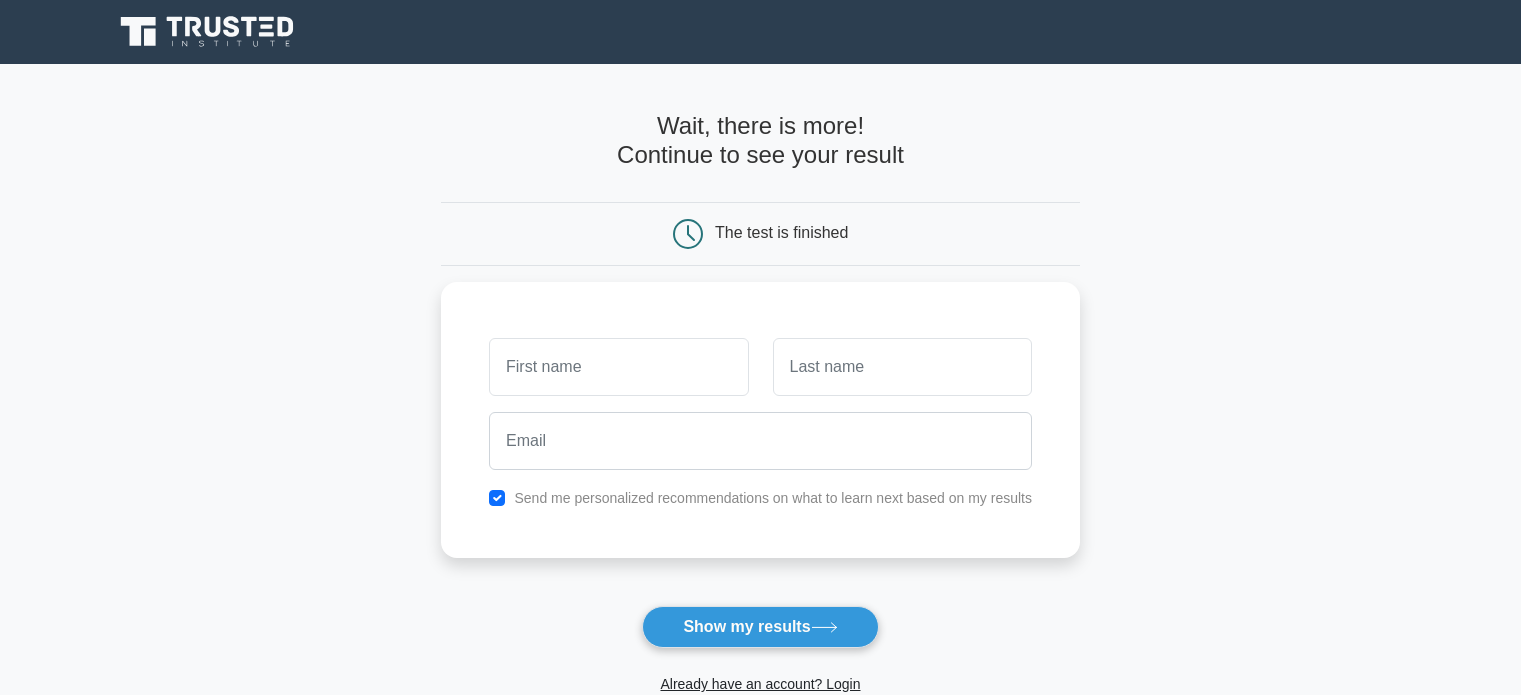 scroll, scrollTop: 0, scrollLeft: 0, axis: both 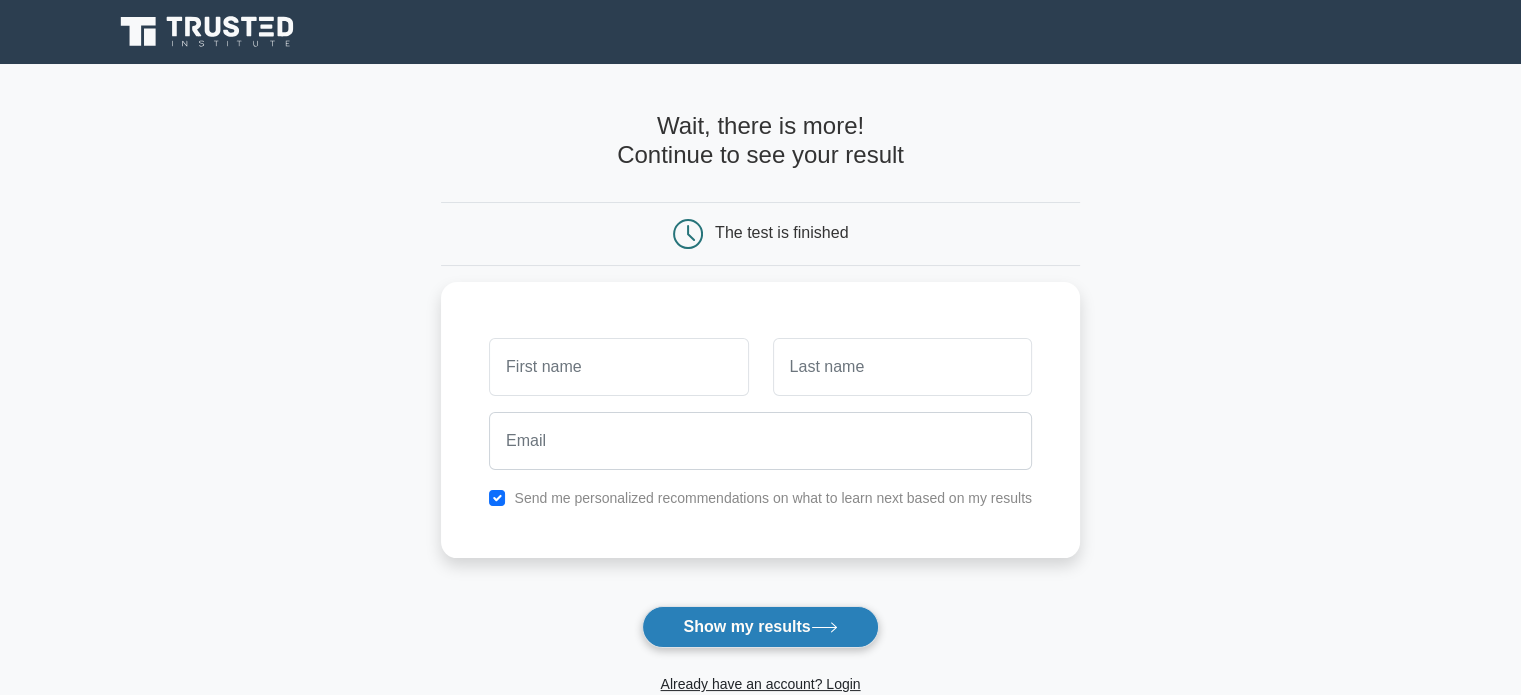 click on "Show my results" at bounding box center (760, 627) 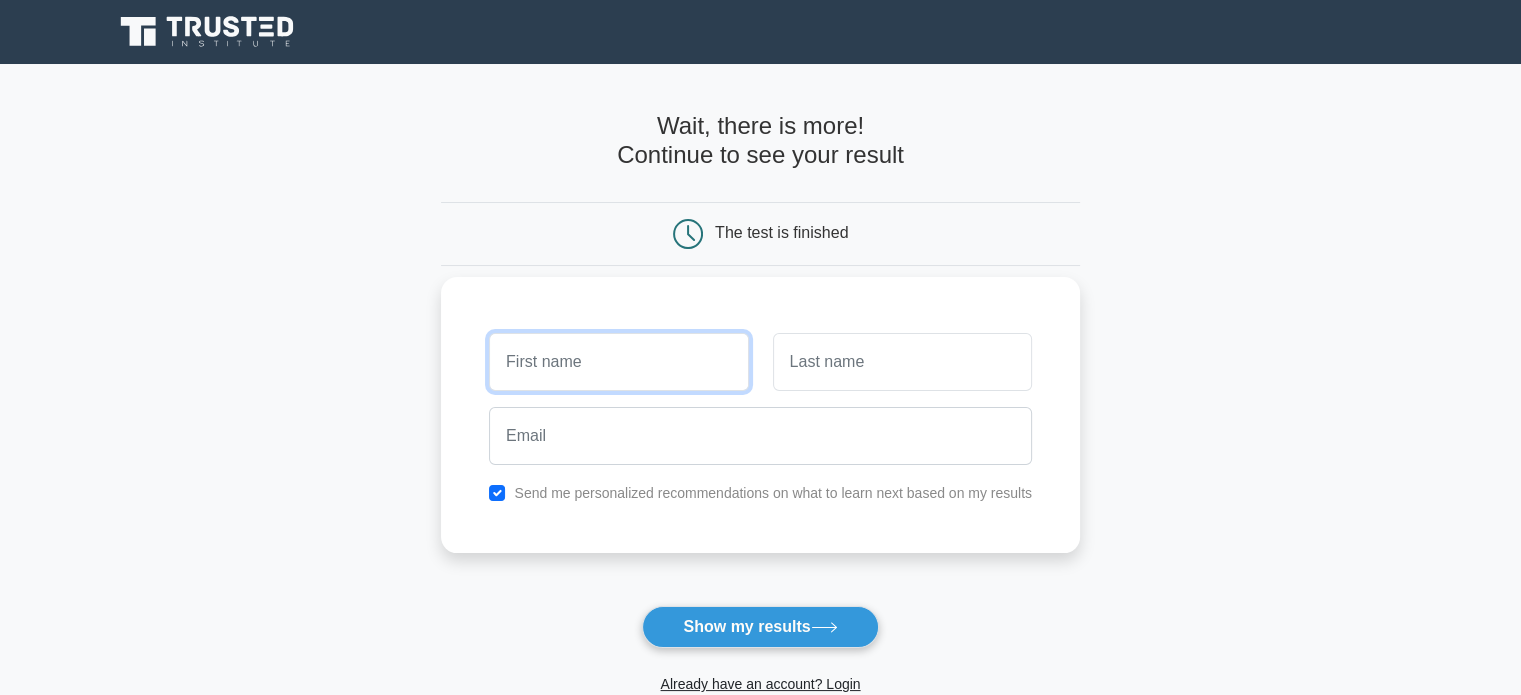 click at bounding box center [618, 362] 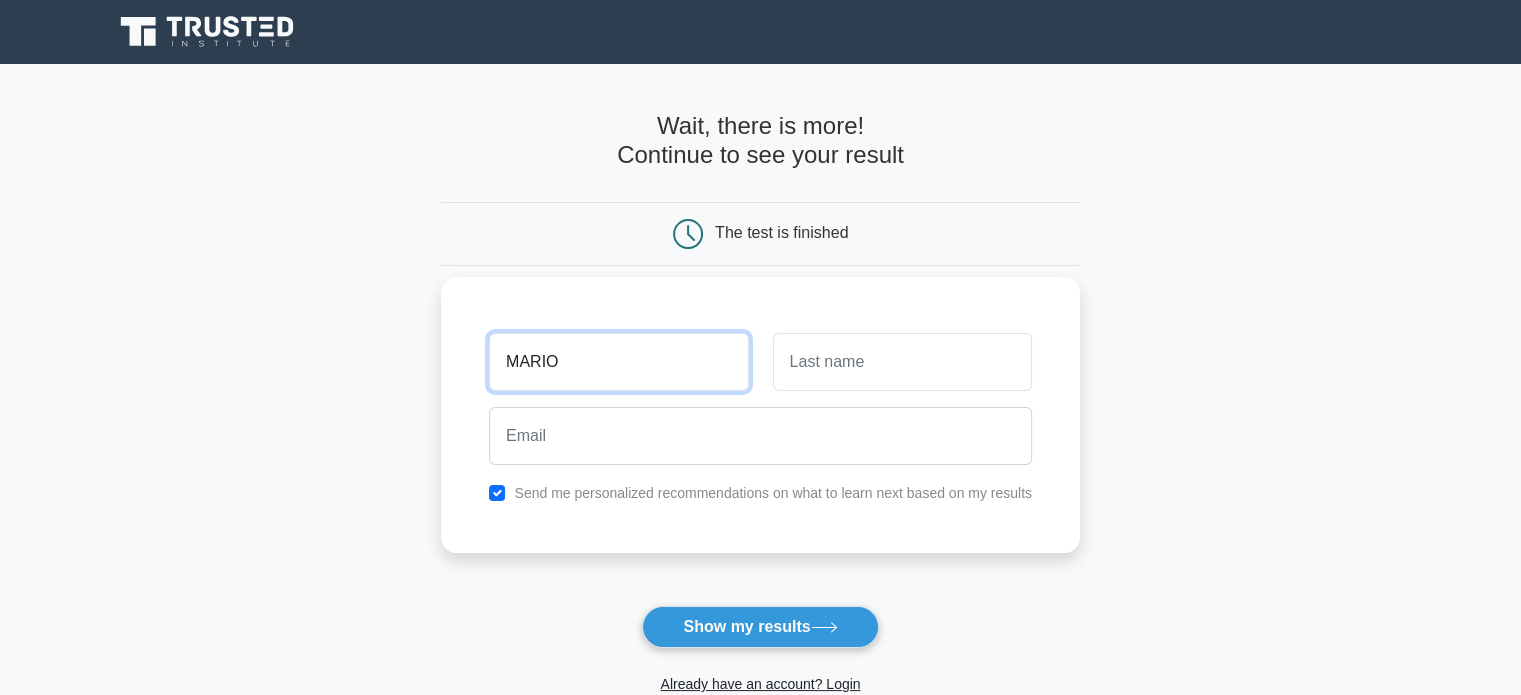 type on "MARIO" 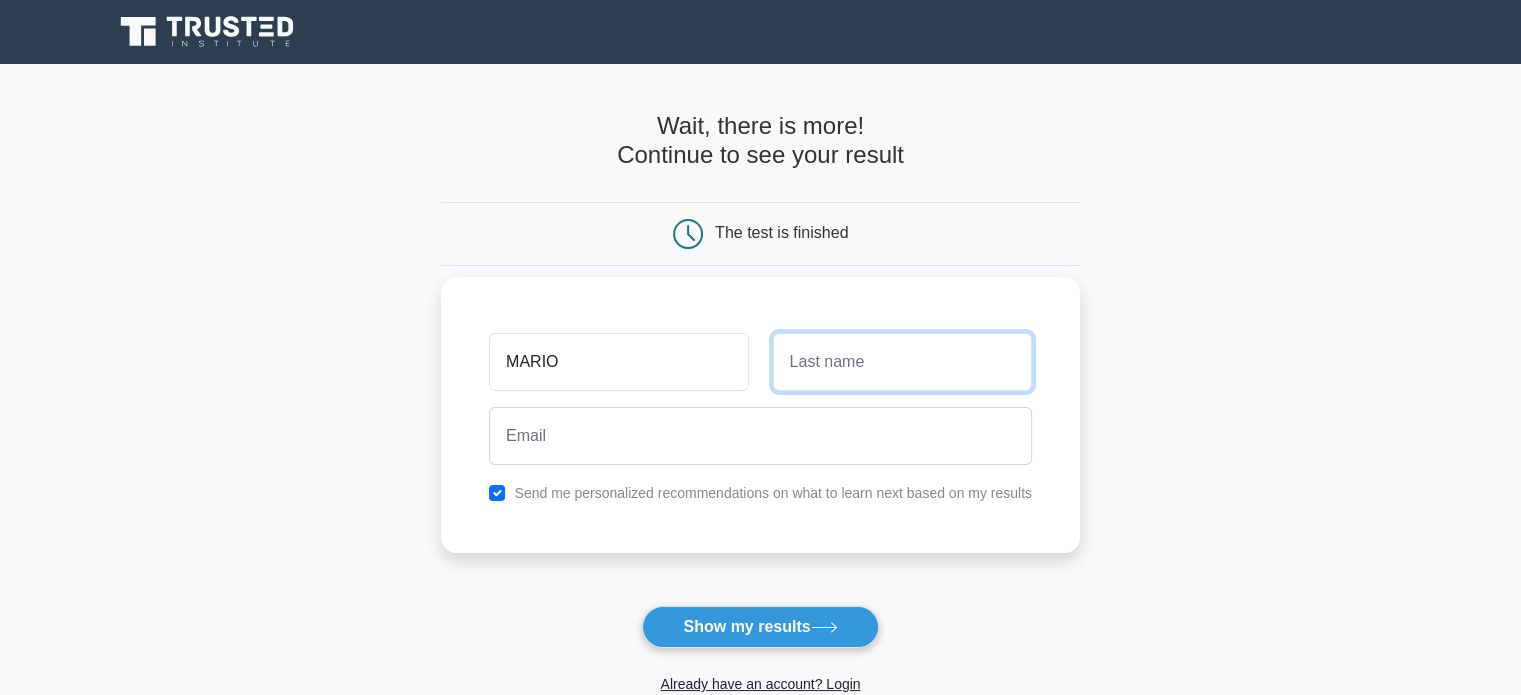 click at bounding box center [902, 362] 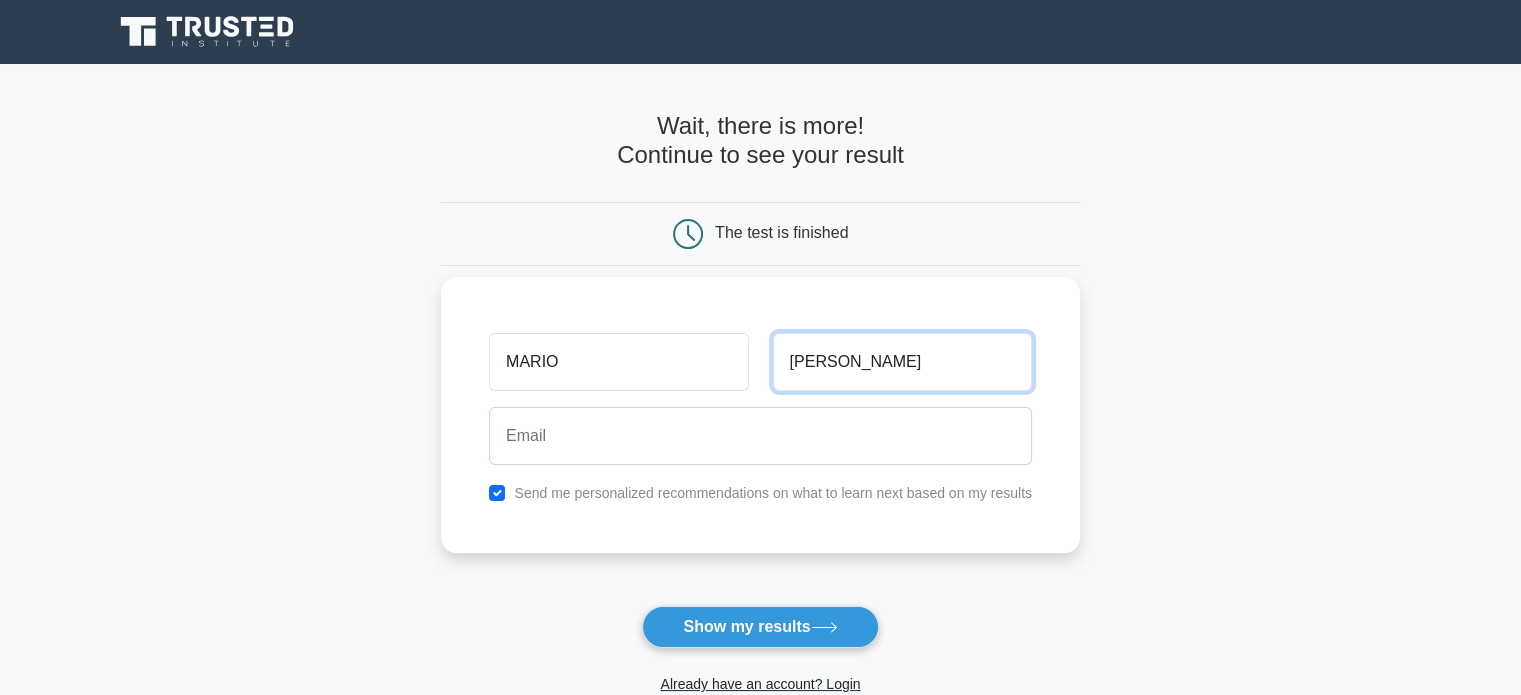 type on "CLARKE" 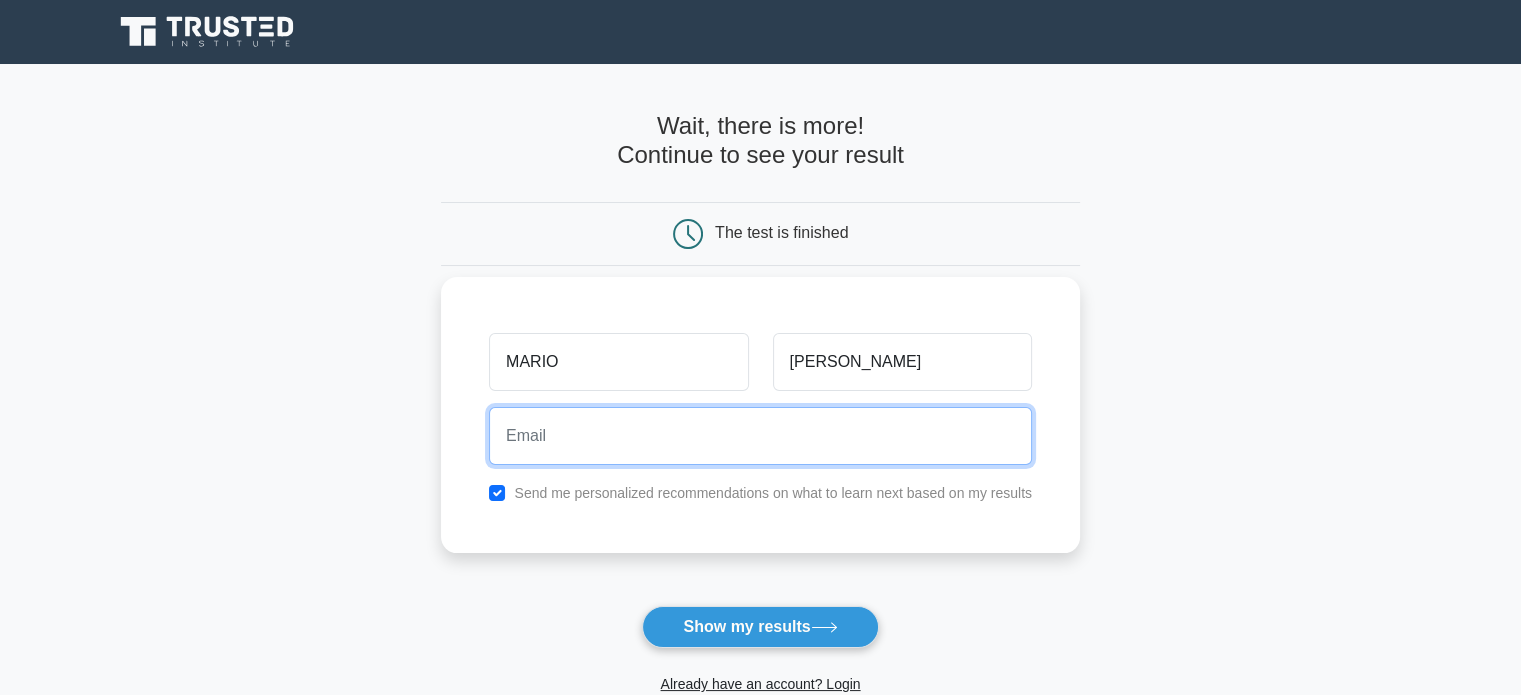 click at bounding box center (760, 436) 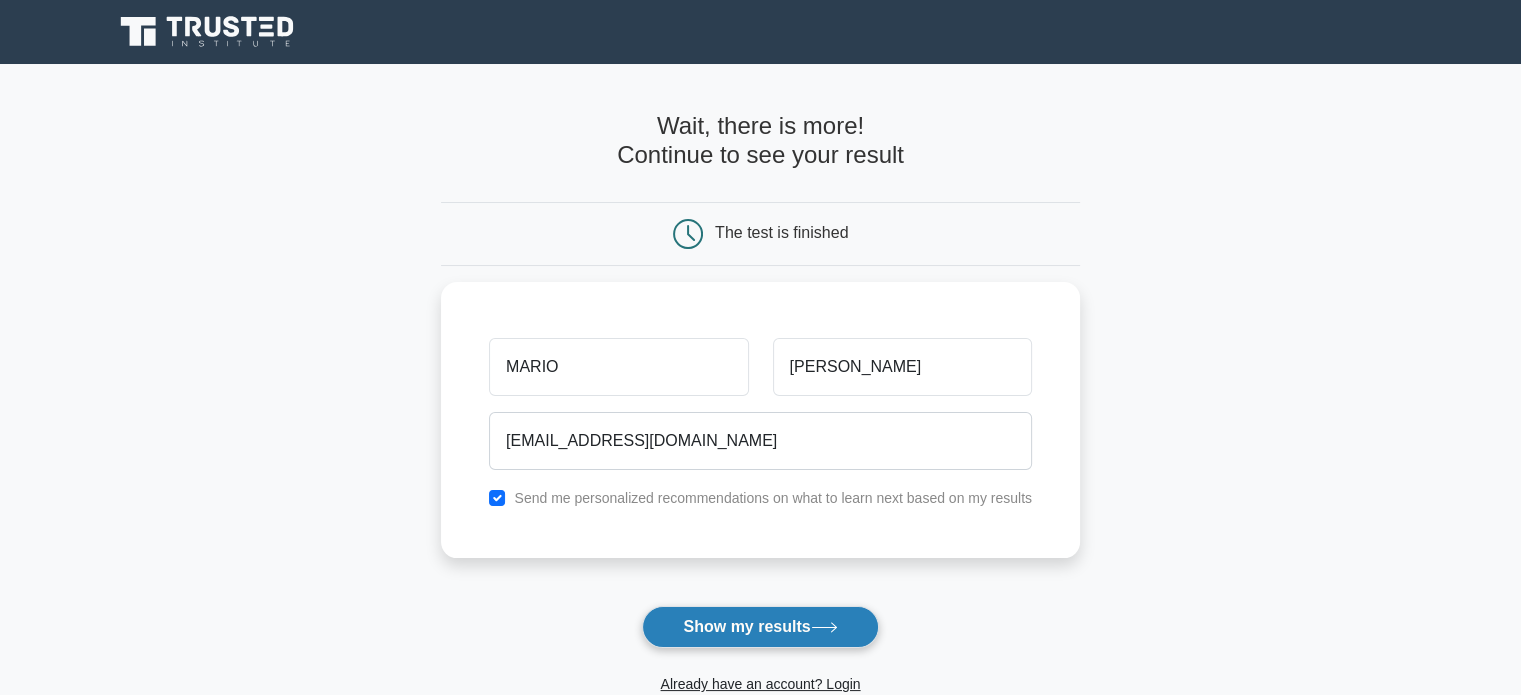 click on "Show my results" at bounding box center (760, 627) 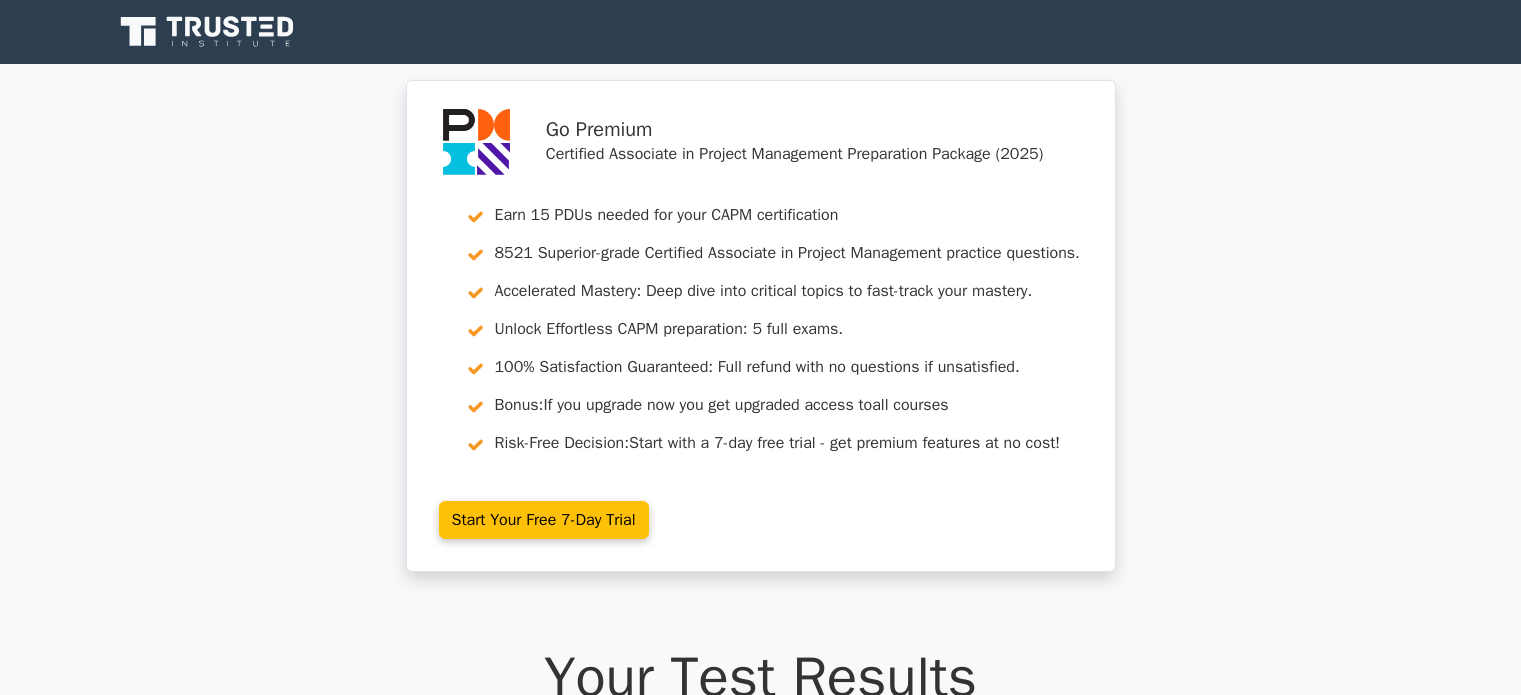 scroll, scrollTop: 0, scrollLeft: 0, axis: both 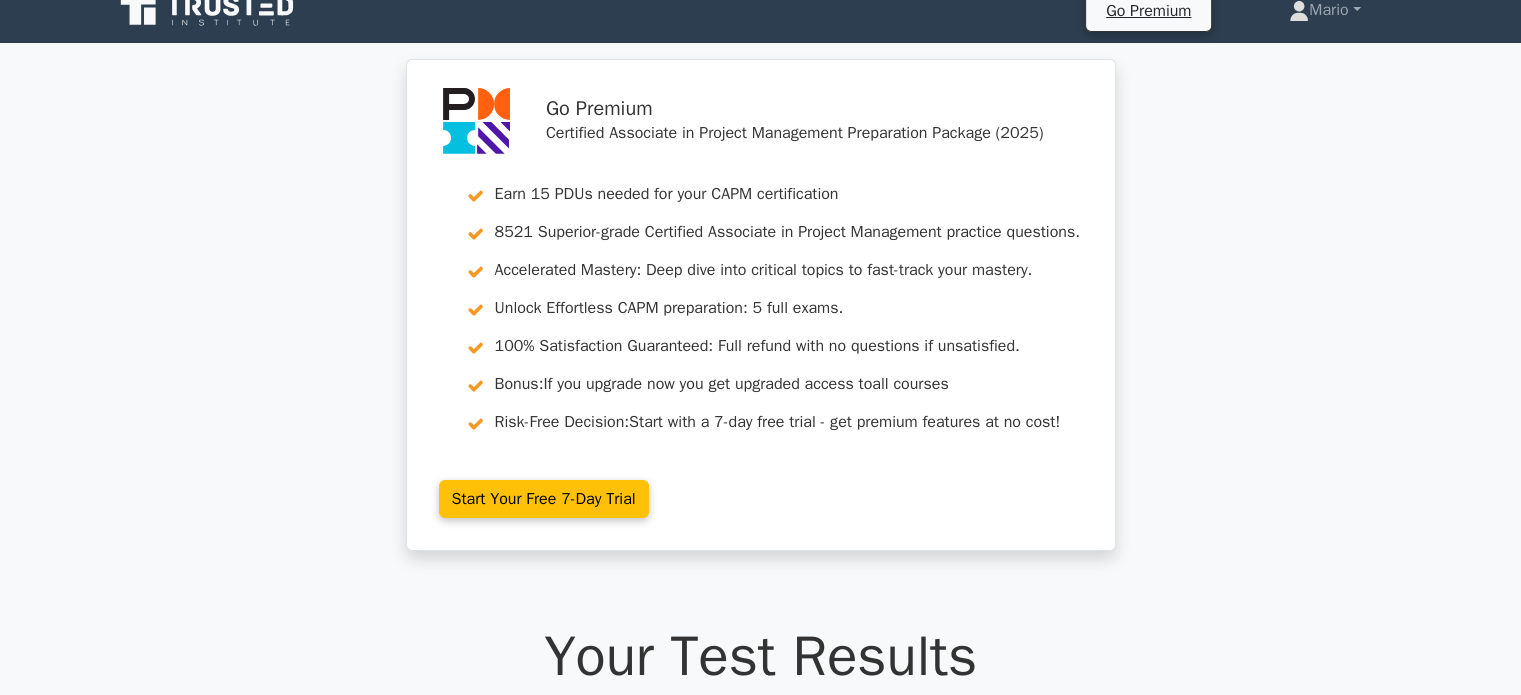 drag, startPoint x: 1516, startPoint y: 120, endPoint x: 1520, endPoint y: 139, distance: 19.416489 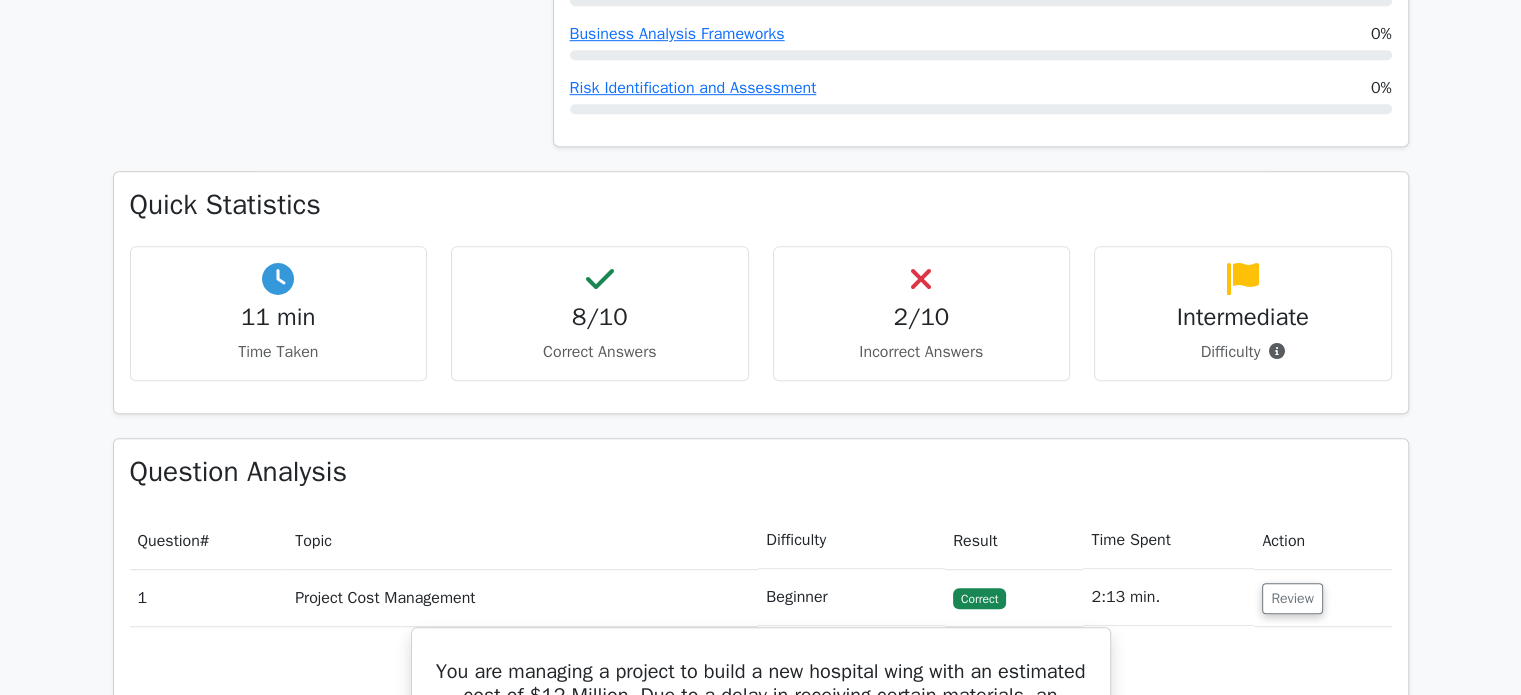 scroll, scrollTop: 1312, scrollLeft: 0, axis: vertical 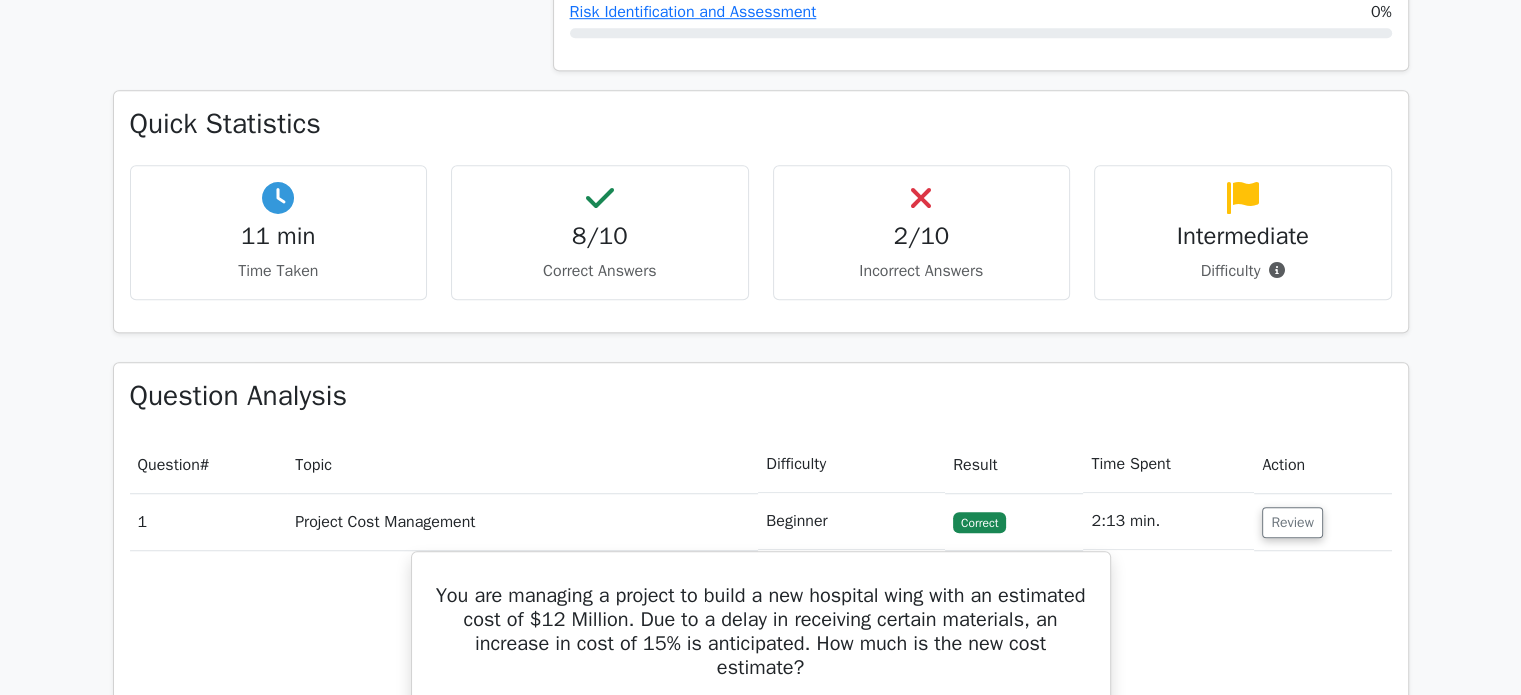 click on "8/10
Correct Answers" at bounding box center [600, 232] 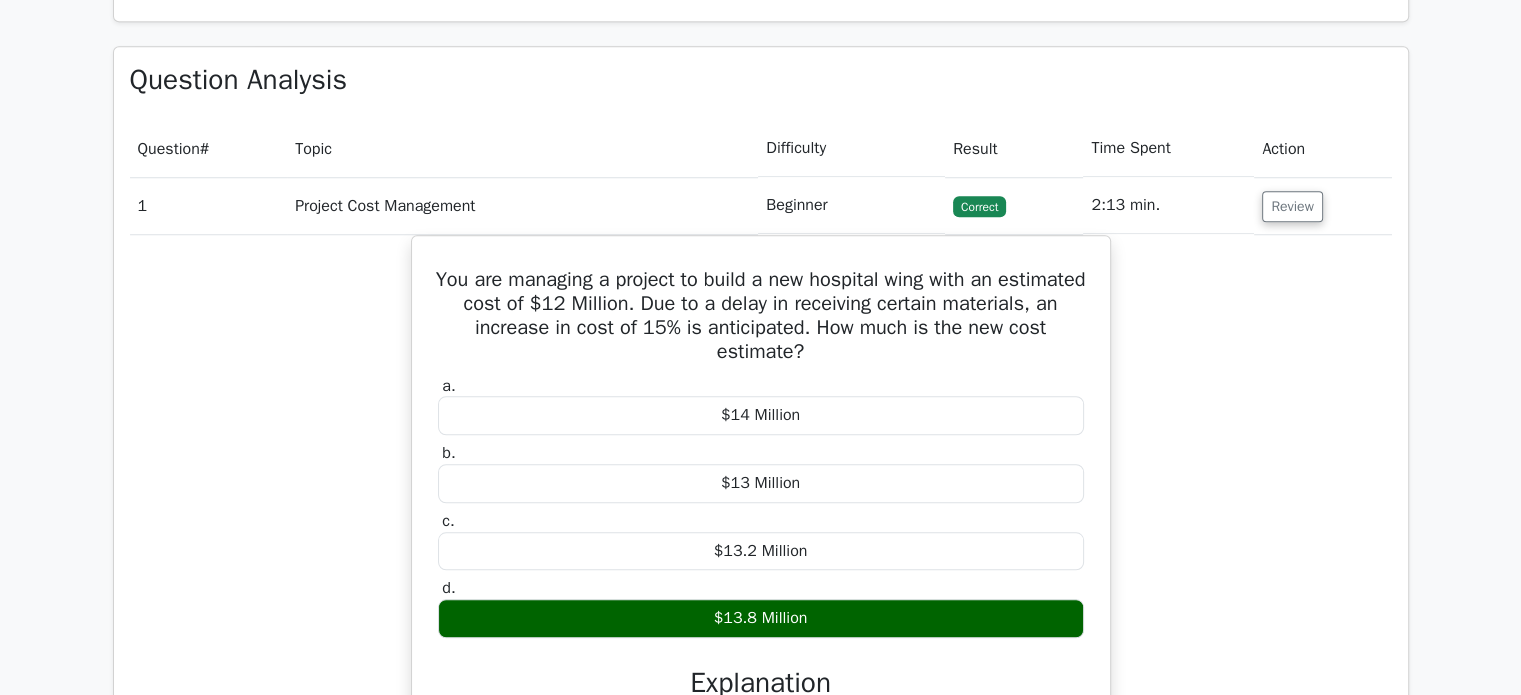 scroll, scrollTop: 1632, scrollLeft: 0, axis: vertical 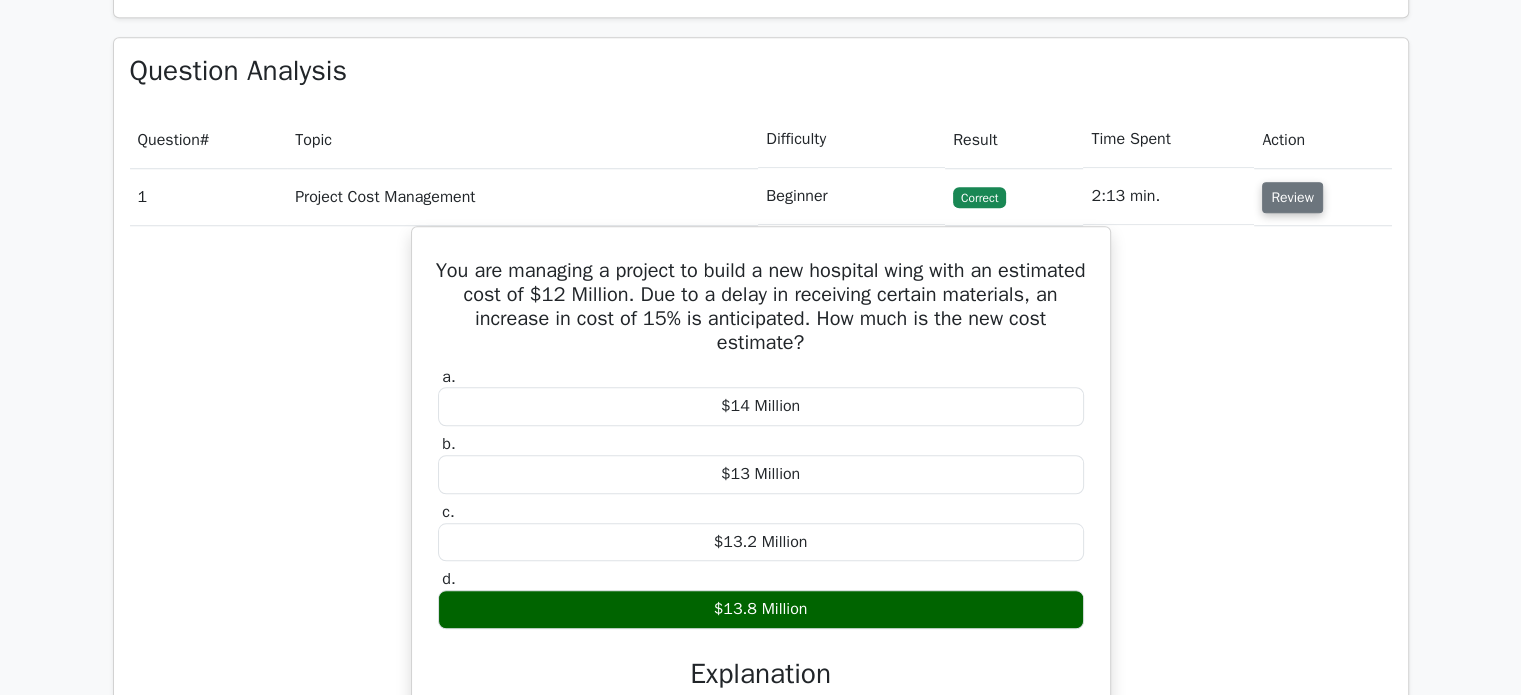 click on "Review" at bounding box center [1292, 197] 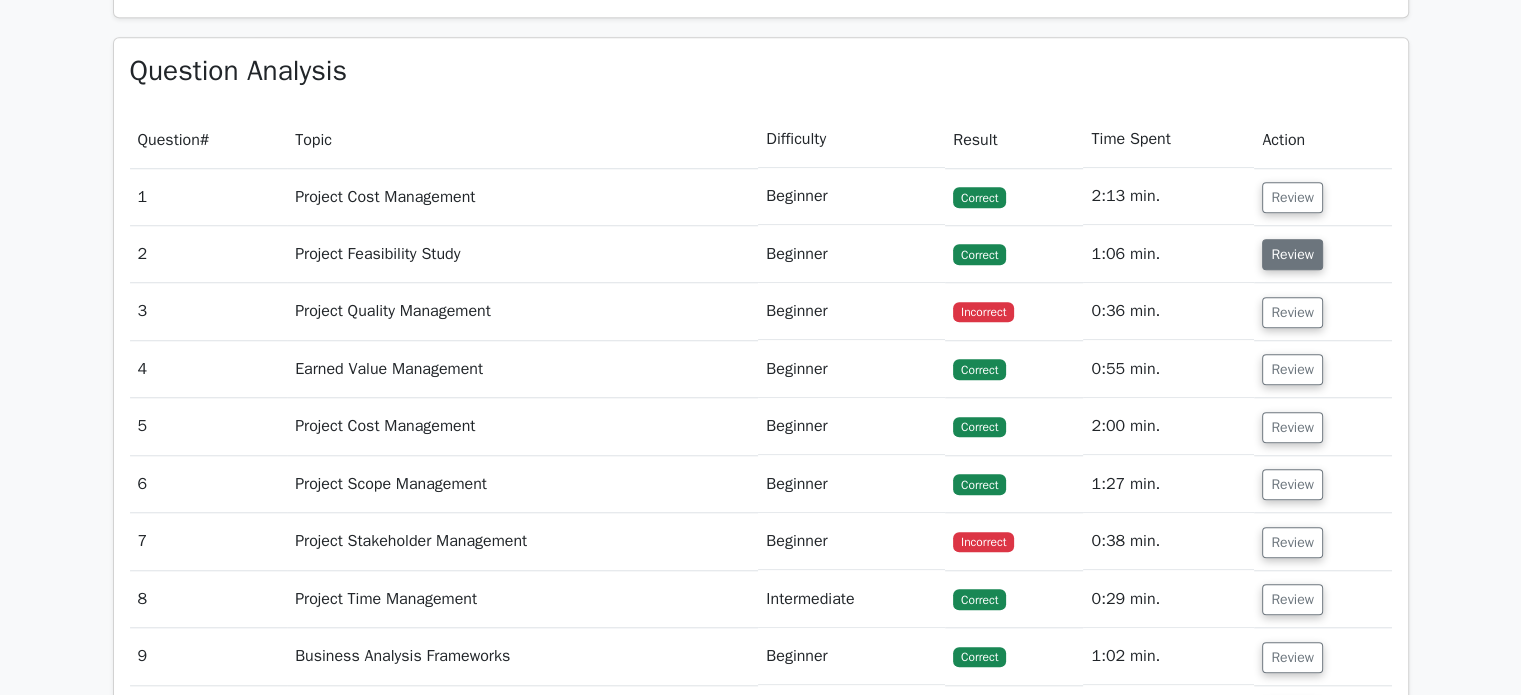 click on "Review" at bounding box center [1292, 254] 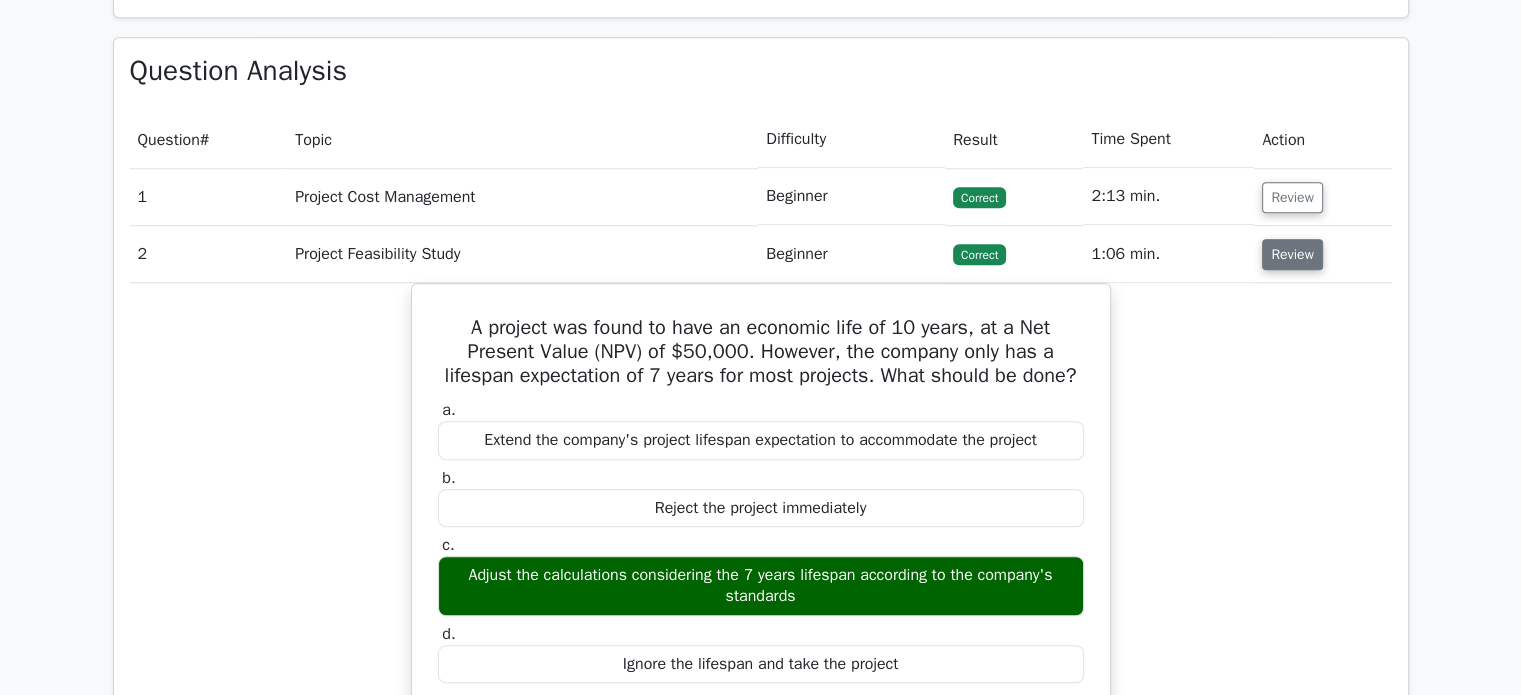 drag, startPoint x: 1316, startPoint y: 246, endPoint x: 1321, endPoint y: 259, distance: 13.928389 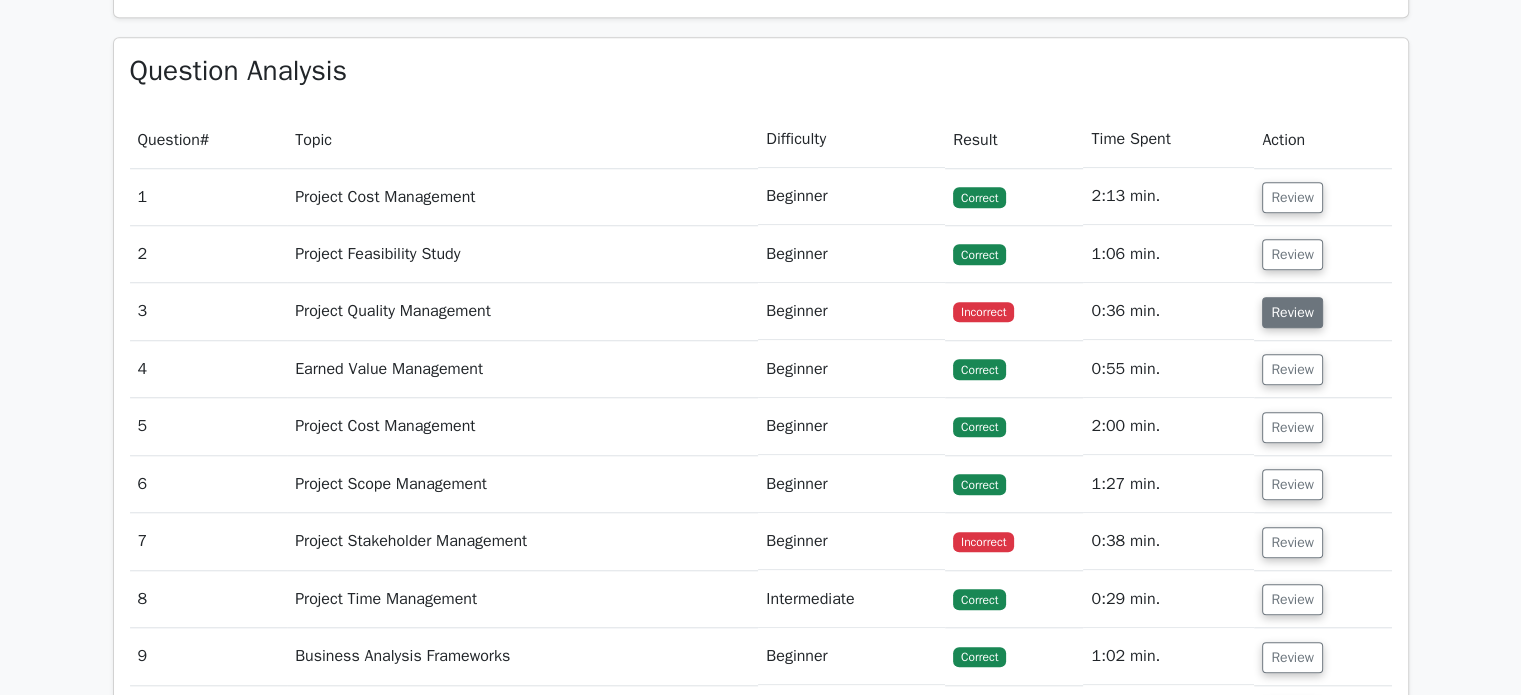 click on "Review" at bounding box center [1292, 312] 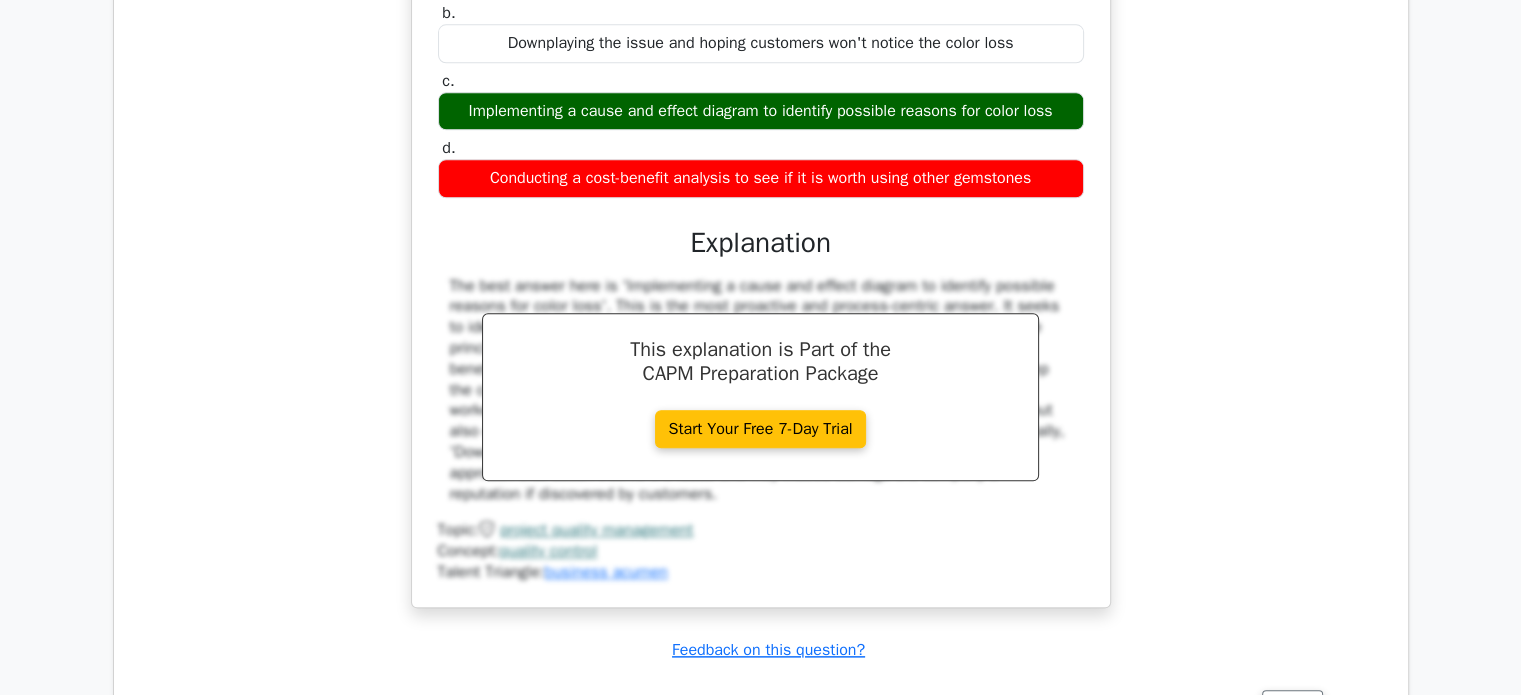scroll, scrollTop: 1835, scrollLeft: 0, axis: vertical 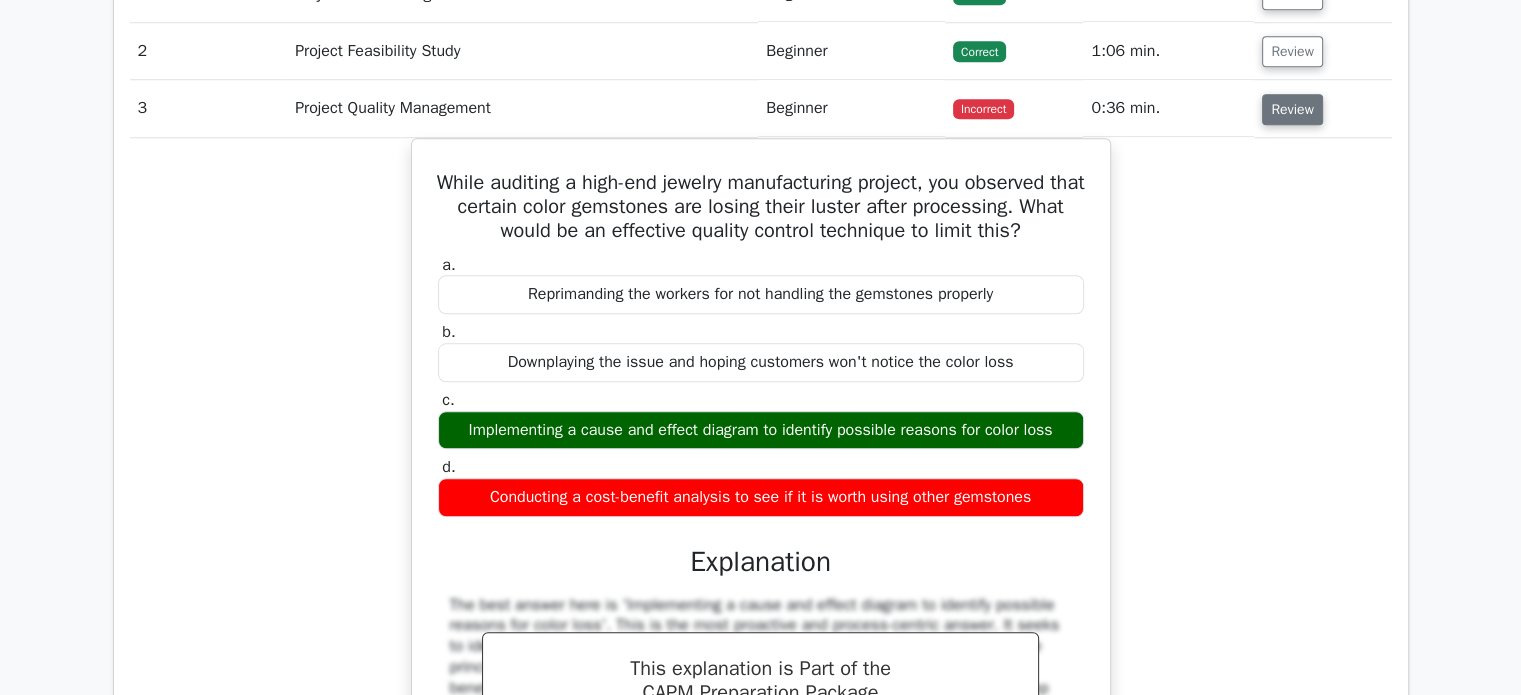 click on "Review" at bounding box center (1292, 109) 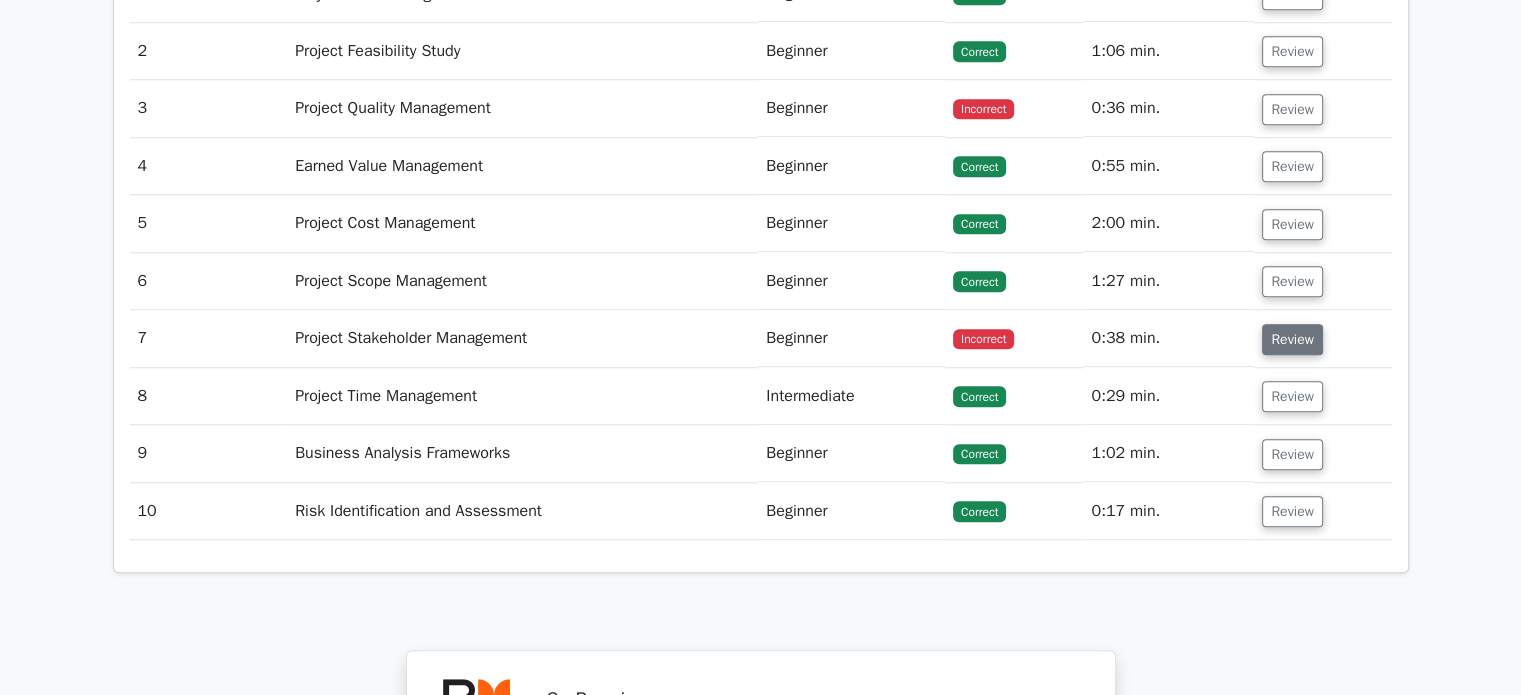 click on "Review" at bounding box center (1292, 339) 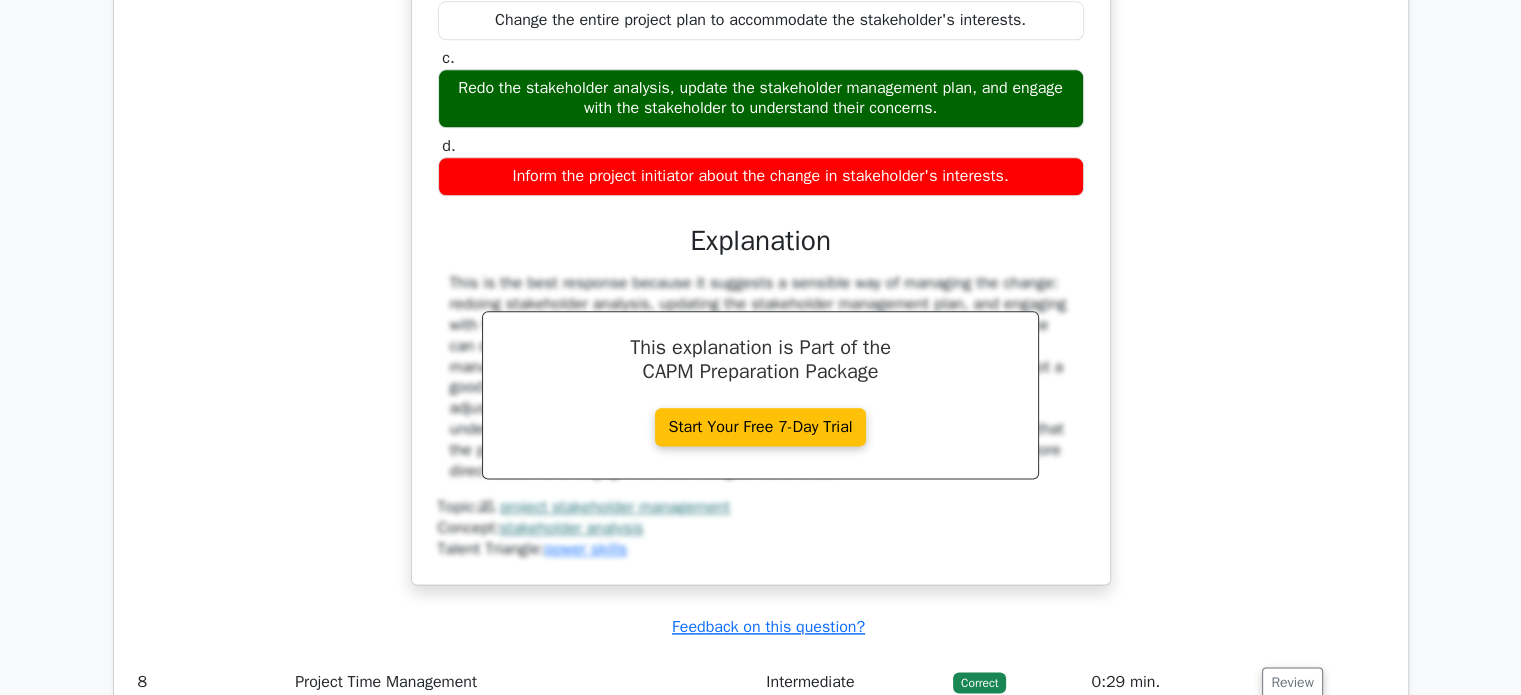 scroll, scrollTop: 2446, scrollLeft: 0, axis: vertical 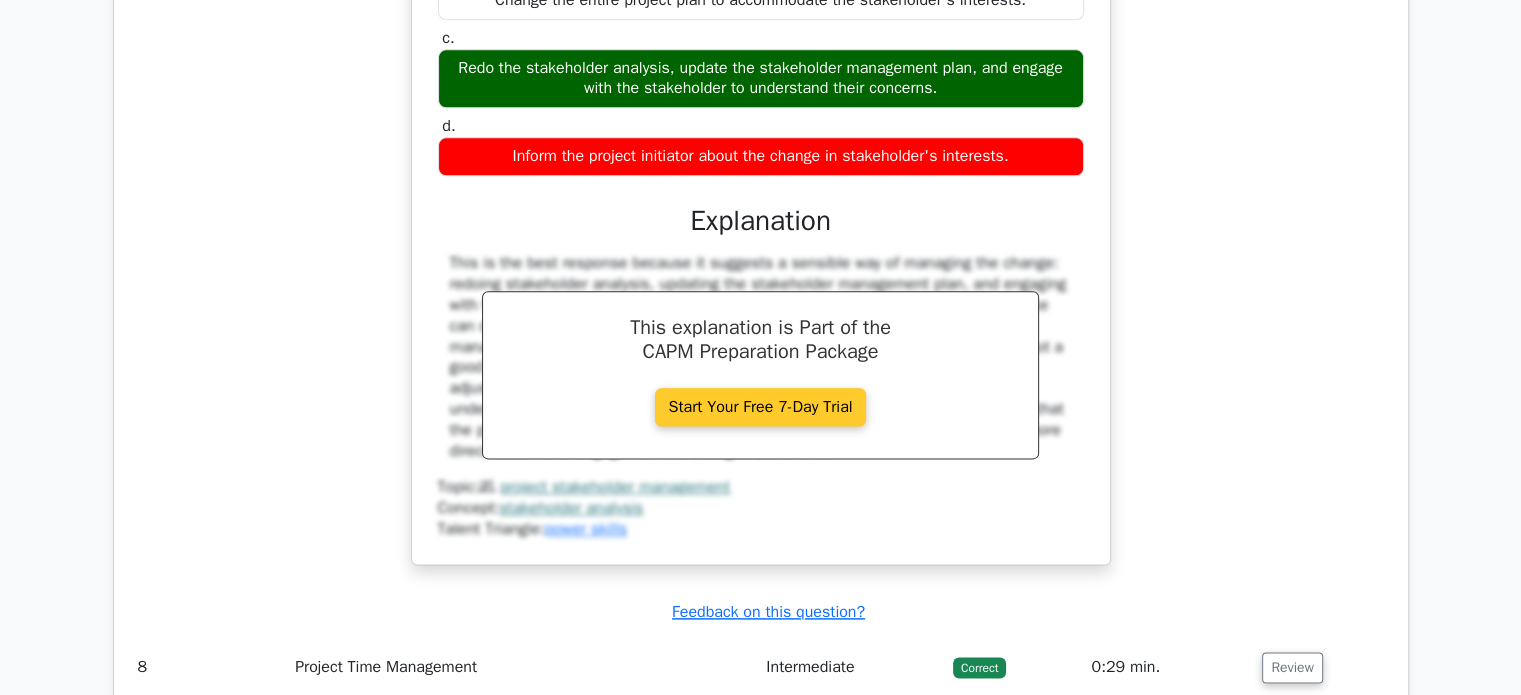 click on "Start Your Free 7-Day Trial" at bounding box center [760, 407] 